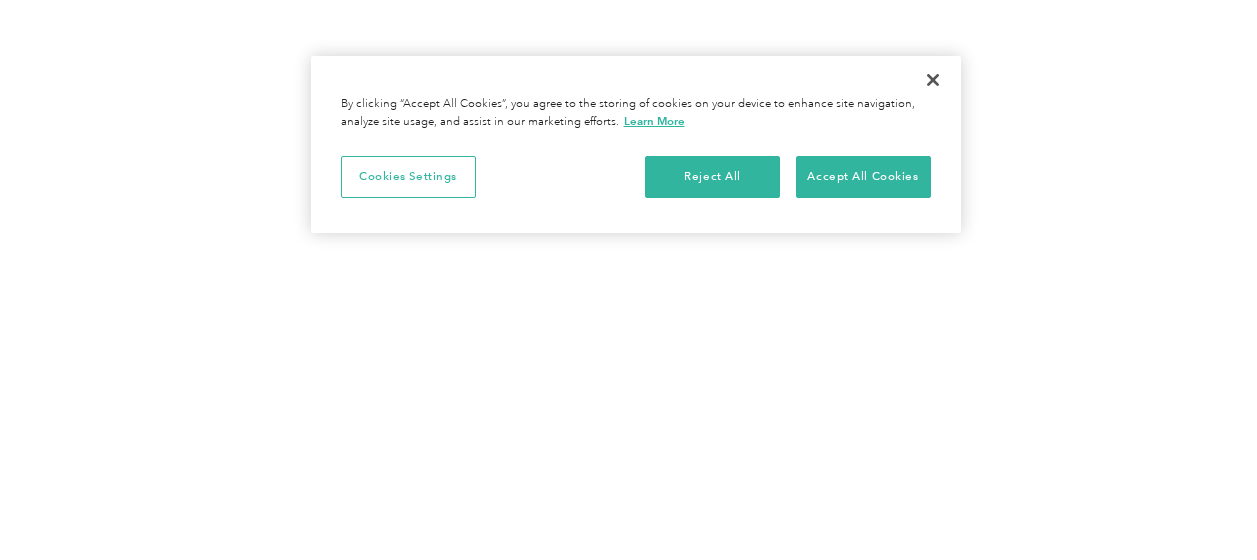 scroll, scrollTop: 0, scrollLeft: 0, axis: both 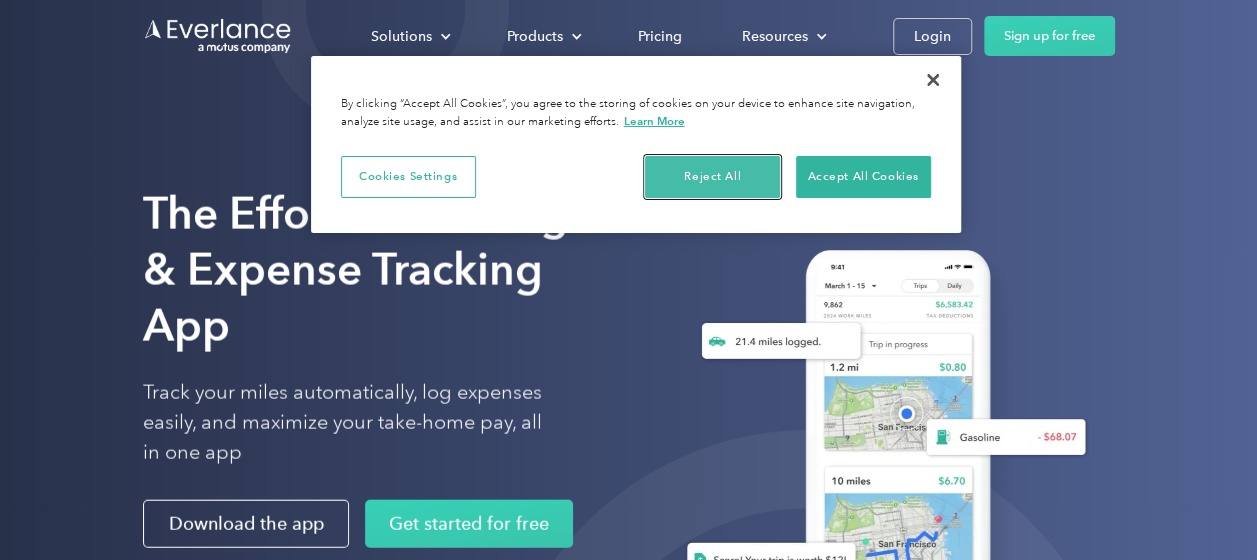 click on "Reject All" at bounding box center (712, 177) 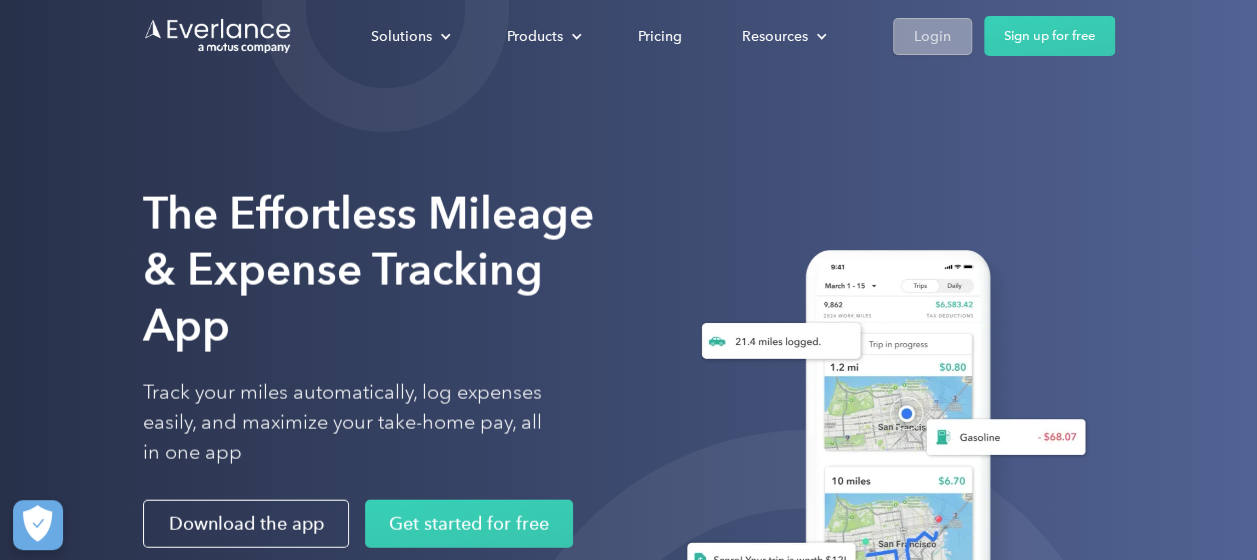 click on "Login" at bounding box center [932, 36] 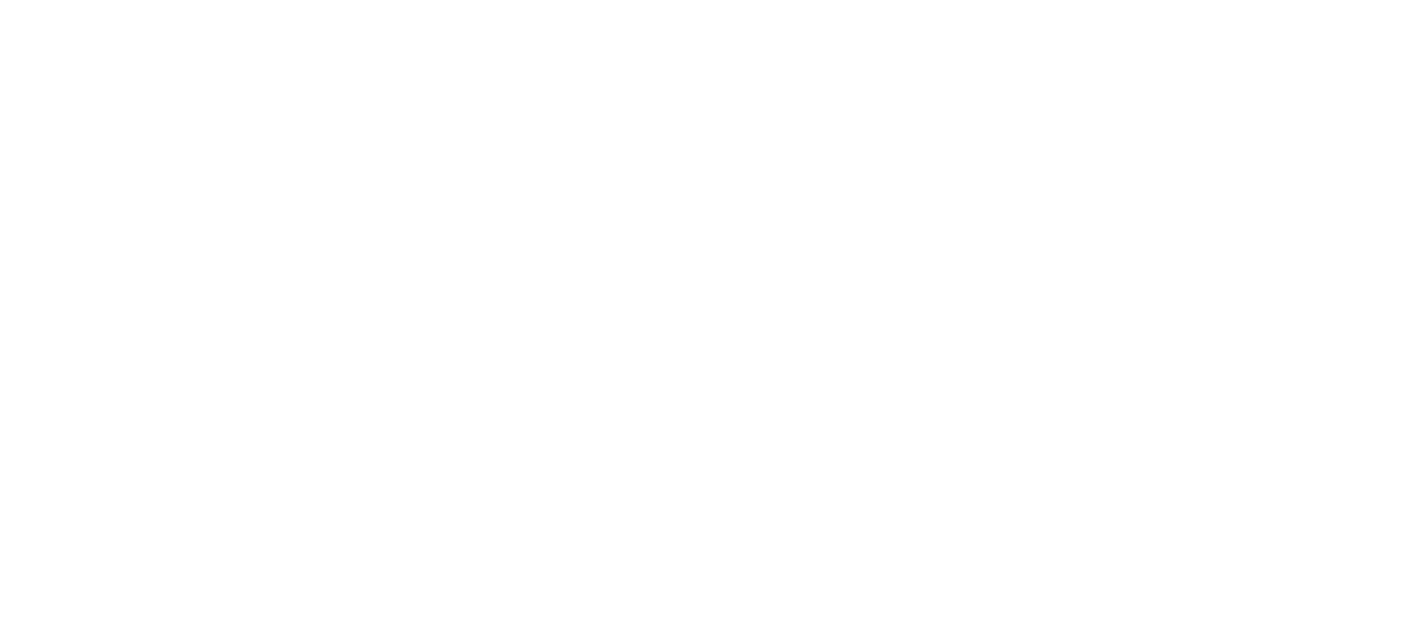 scroll, scrollTop: 0, scrollLeft: 0, axis: both 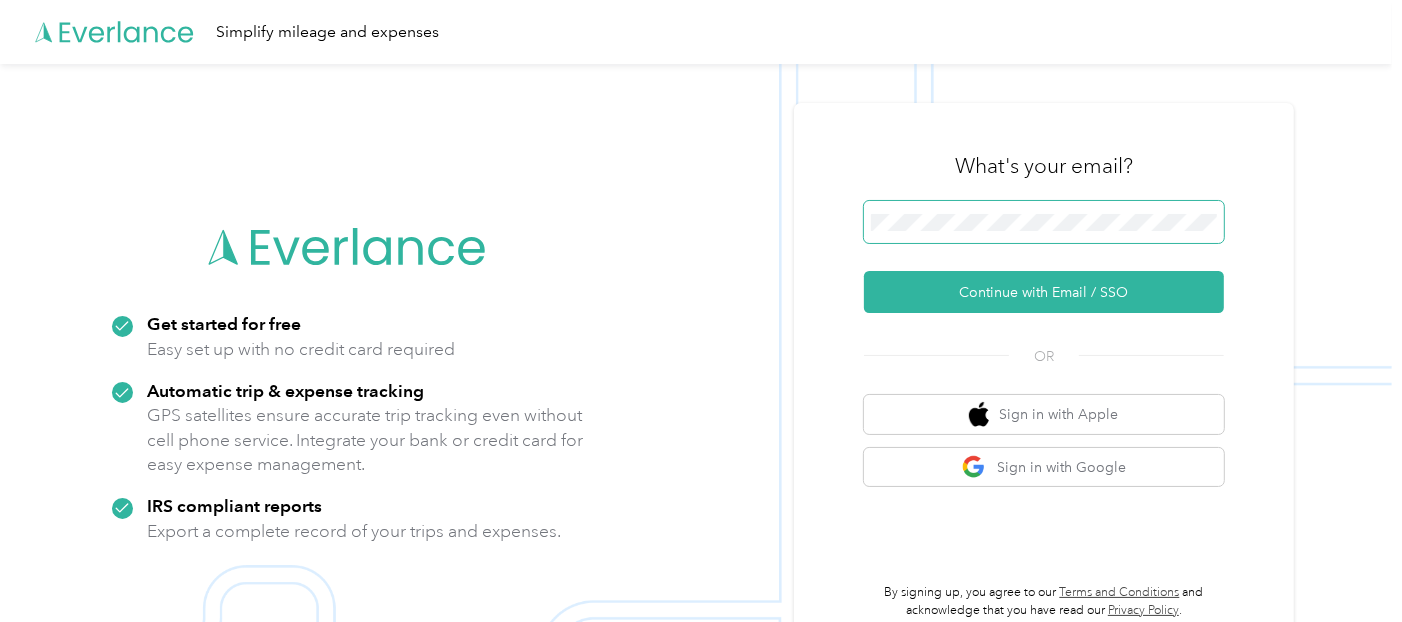 type 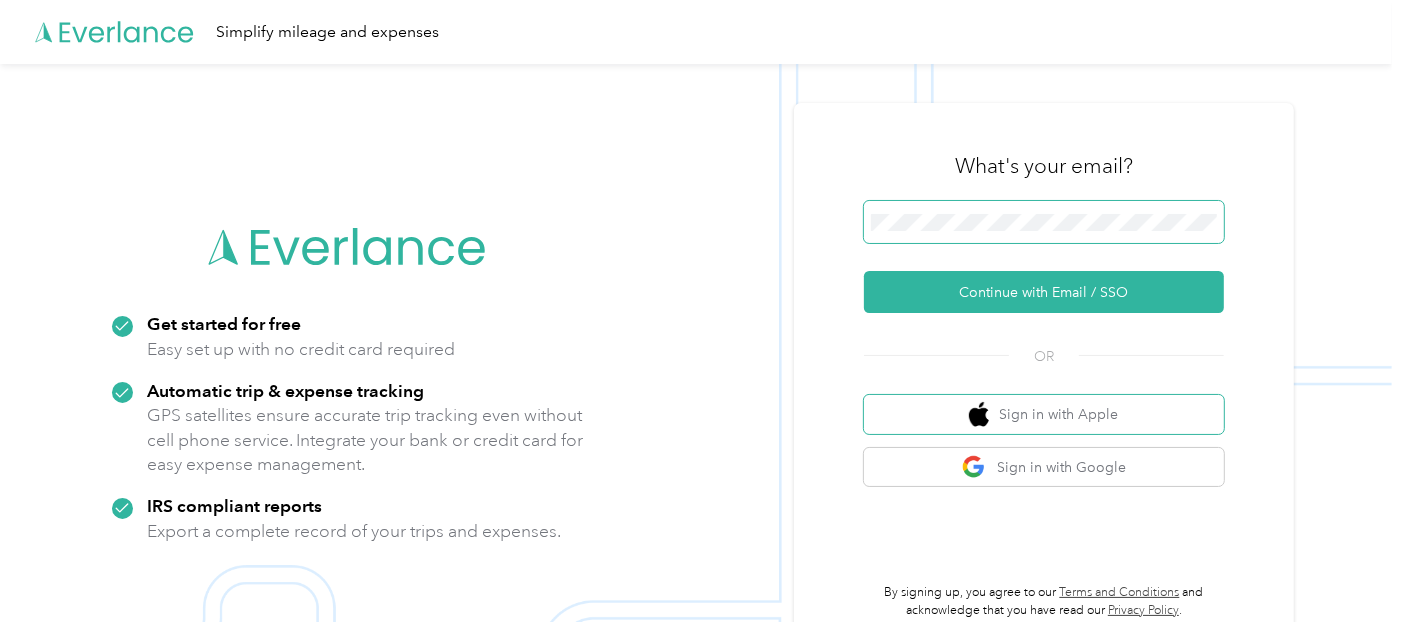 type 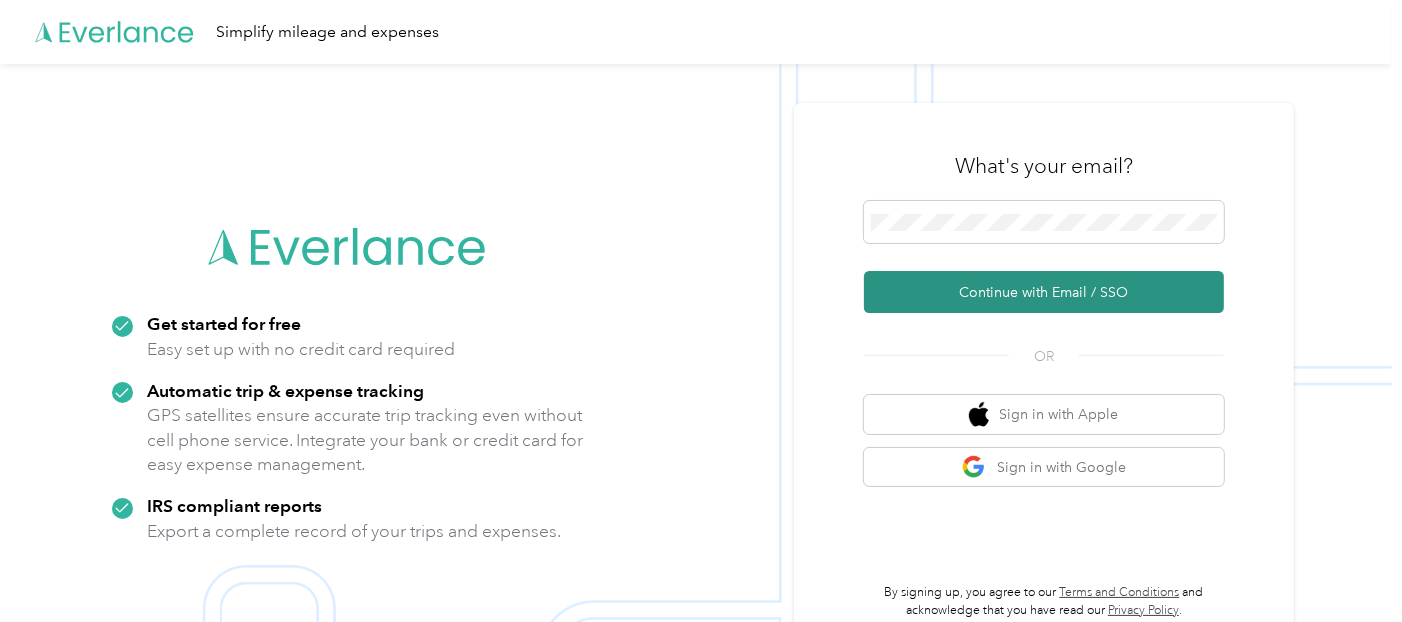 click on "Continue with Email / SSO" at bounding box center (1044, 292) 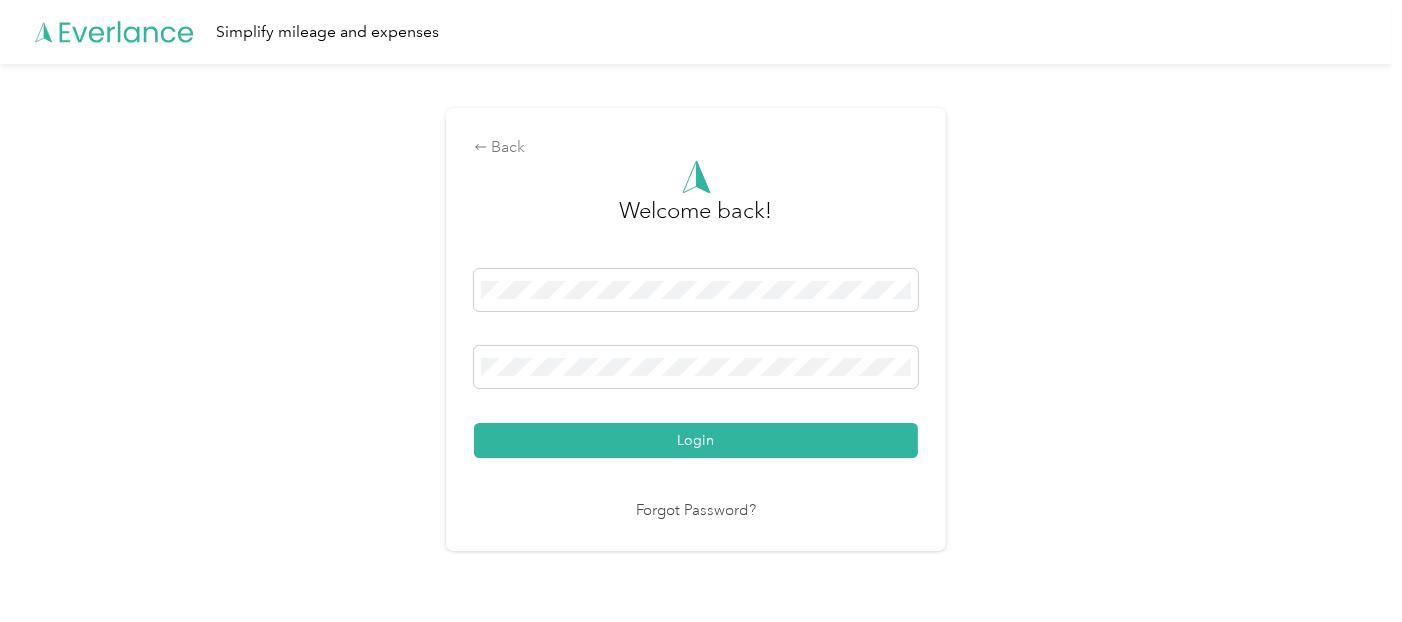 click on "Login" at bounding box center (696, 440) 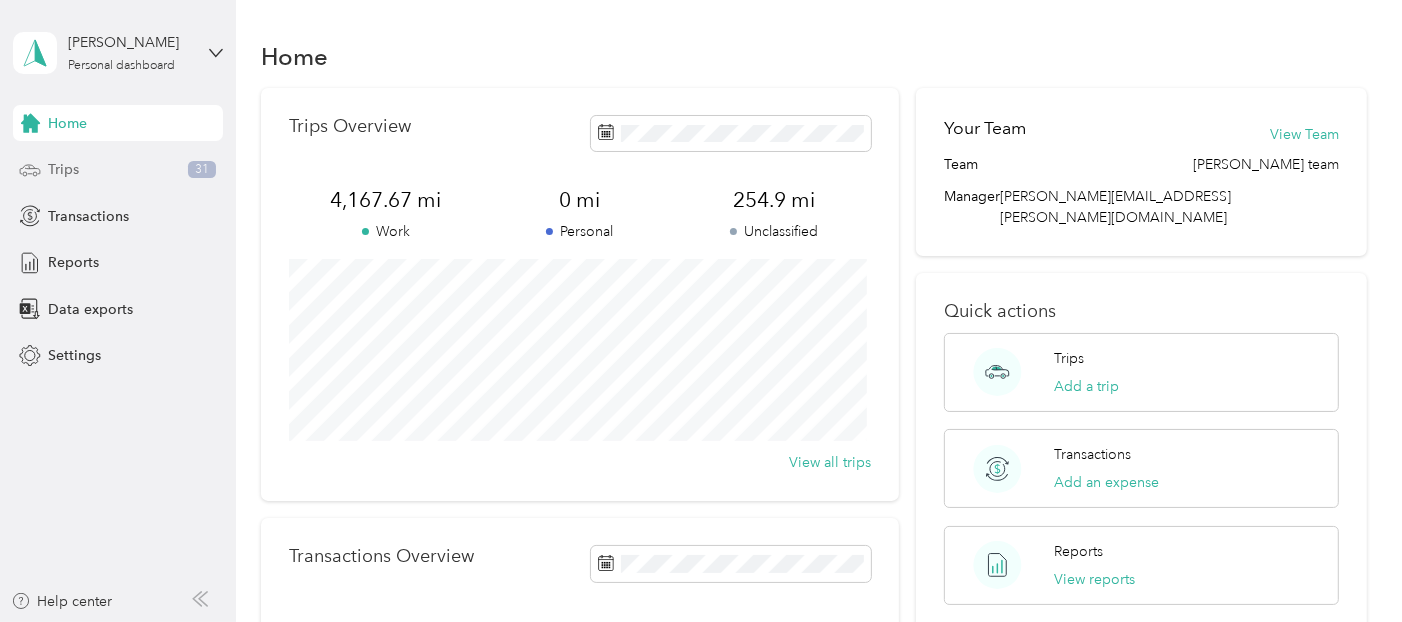 click on "Trips" at bounding box center (63, 169) 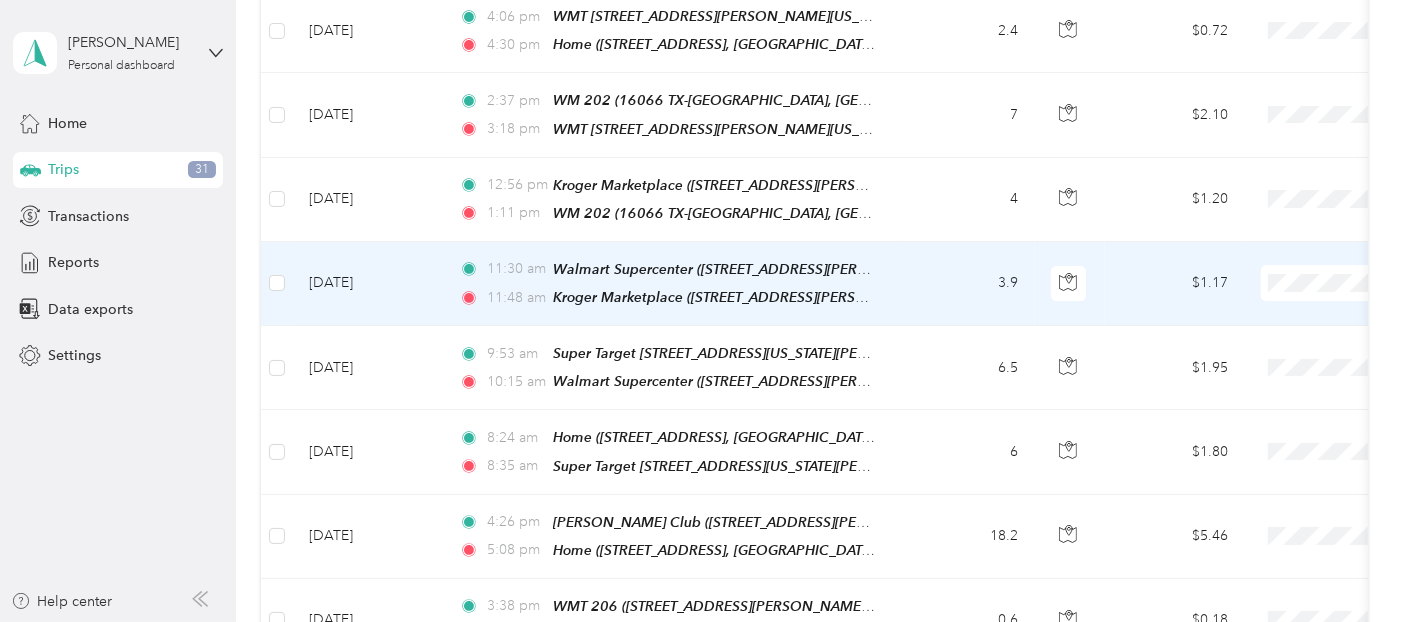 scroll, scrollTop: 0, scrollLeft: 0, axis: both 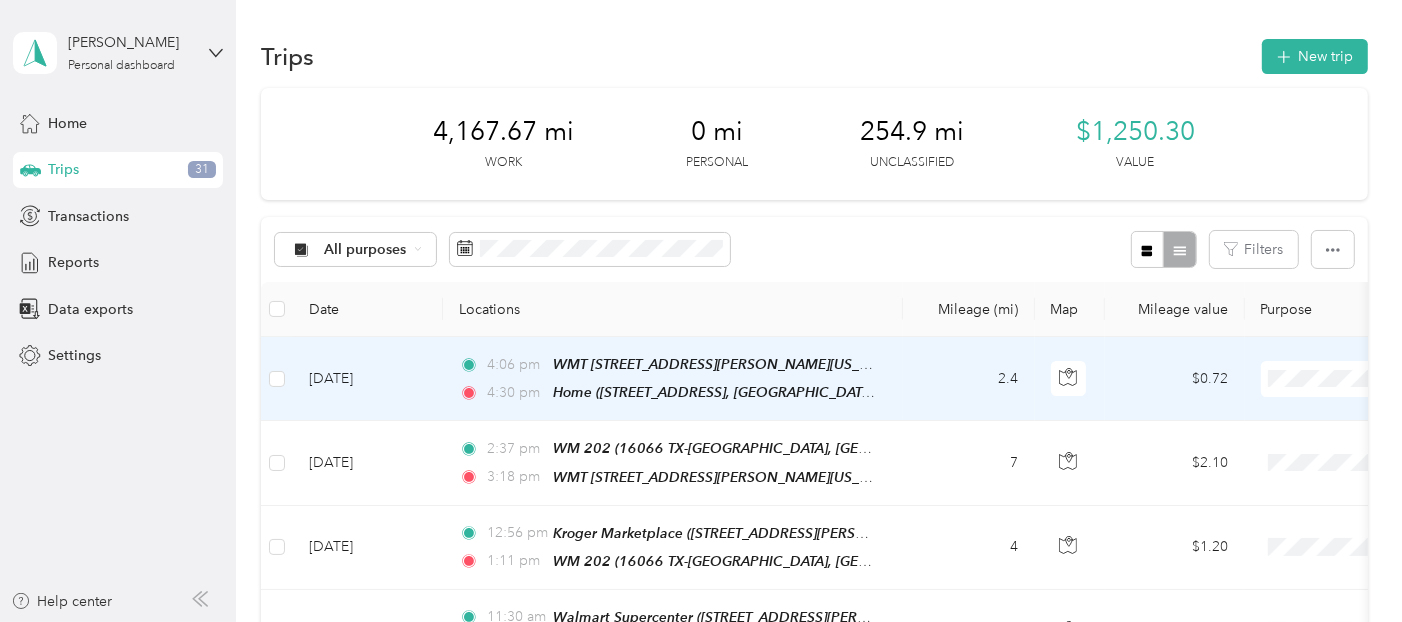 click on "[PERSON_NAME]" at bounding box center (1296, 414) 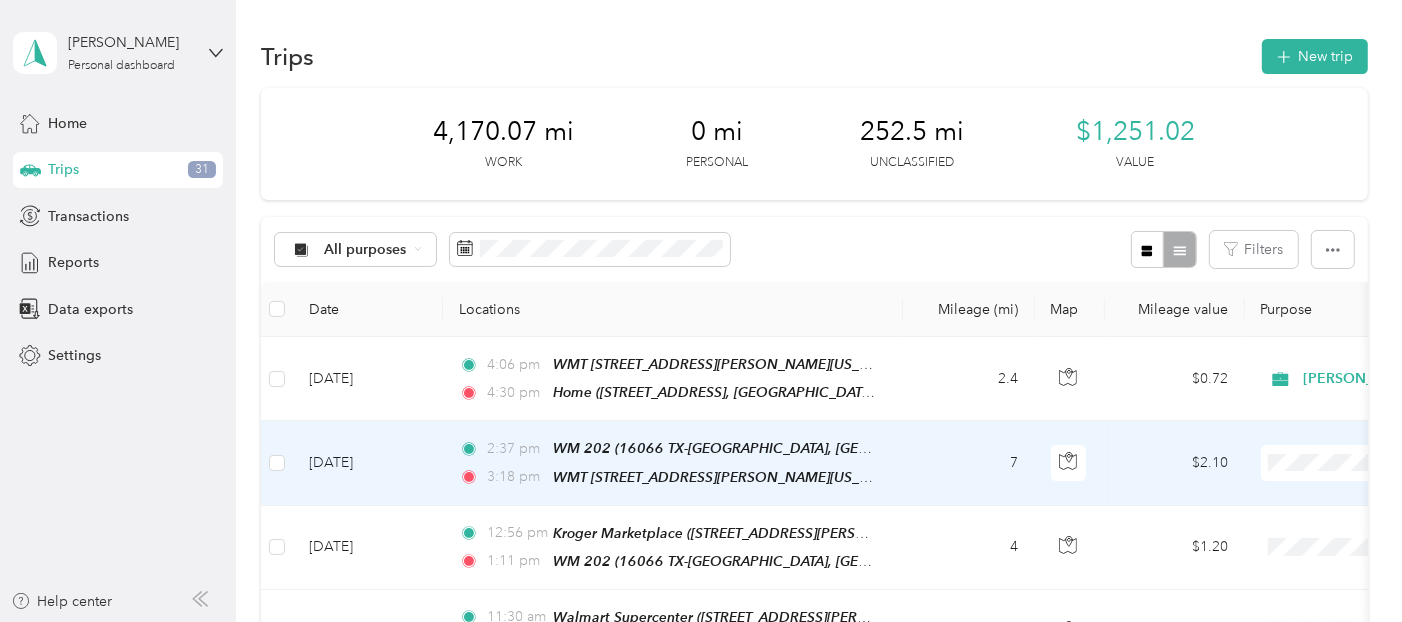 click on "[PERSON_NAME]" at bounding box center [1296, 488] 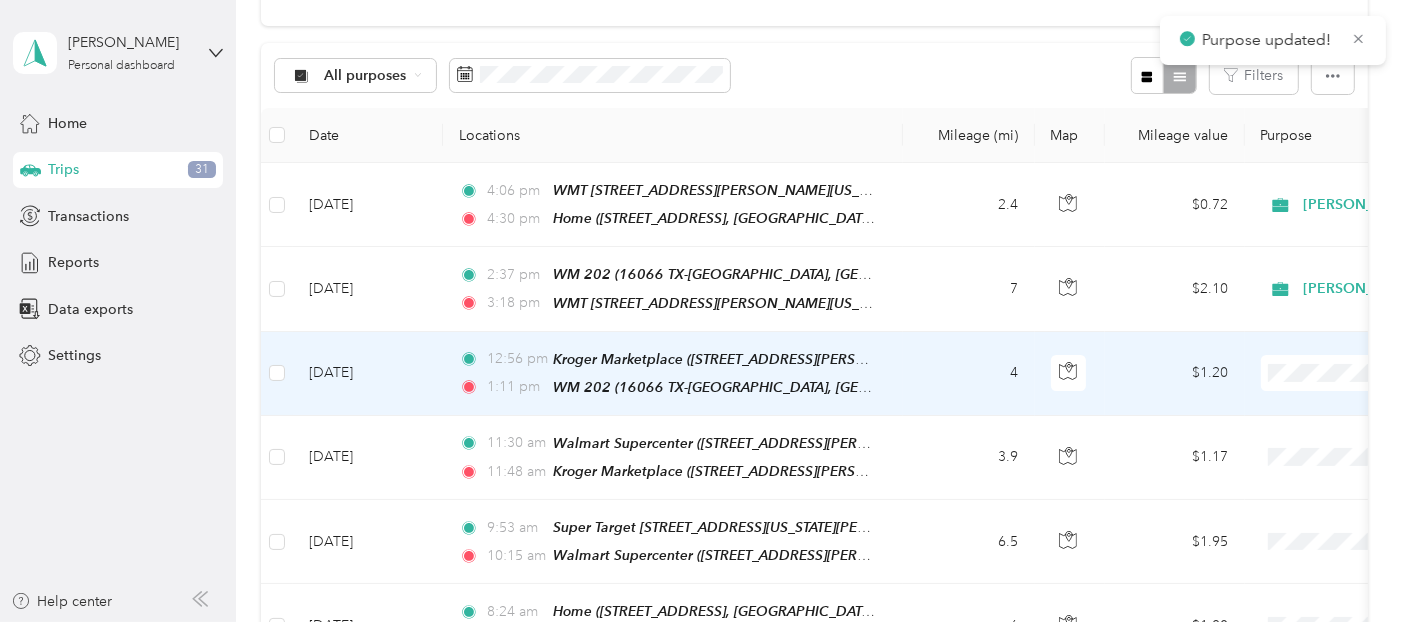 scroll, scrollTop: 222, scrollLeft: 0, axis: vertical 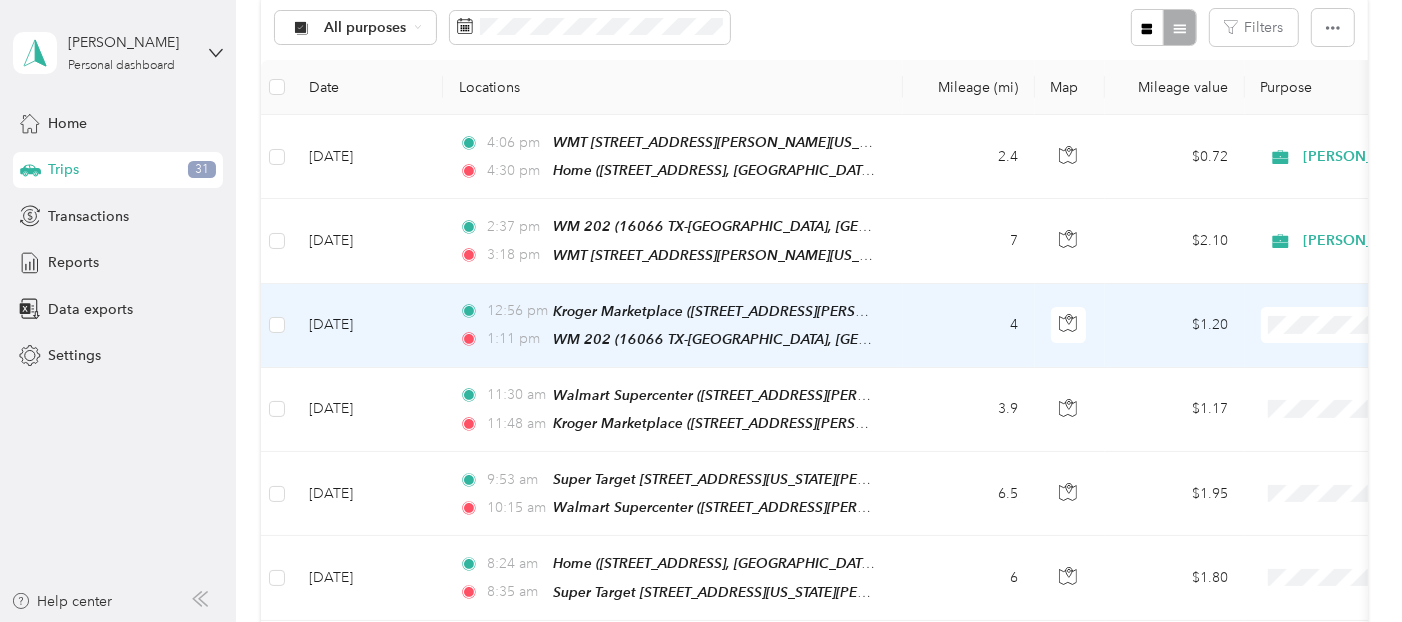 click on "[PERSON_NAME]" at bounding box center [1296, 355] 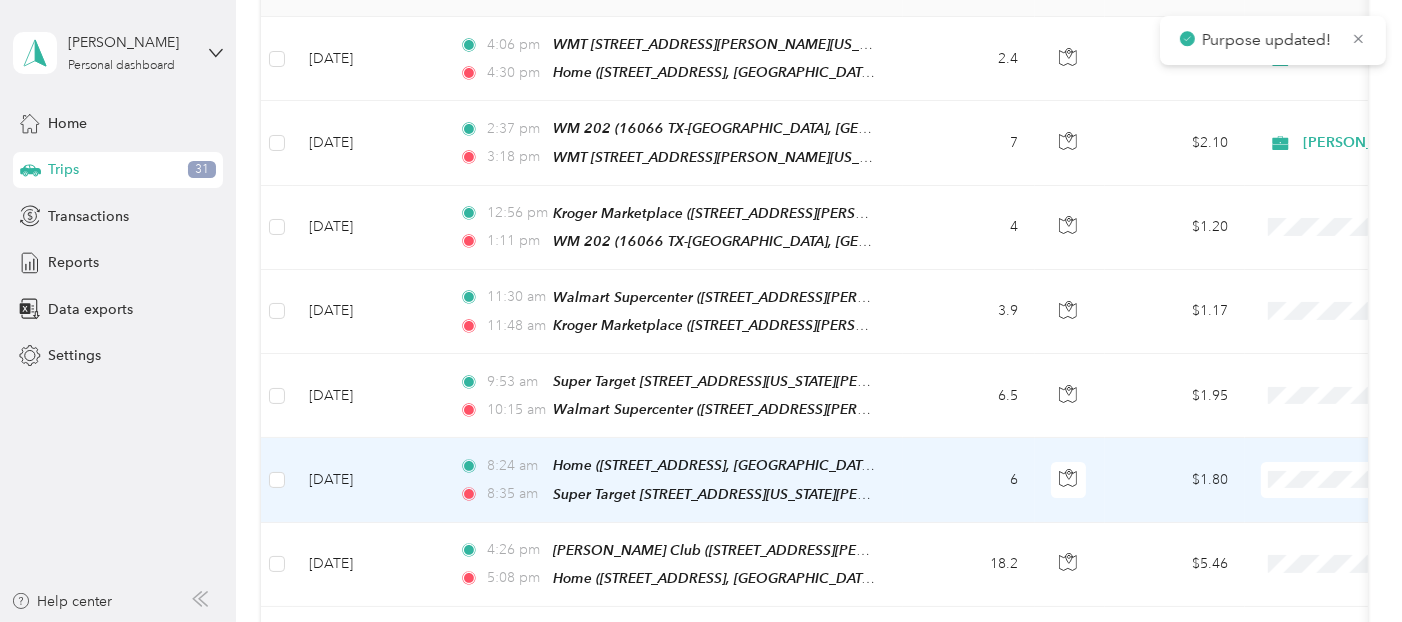 scroll, scrollTop: 444, scrollLeft: 0, axis: vertical 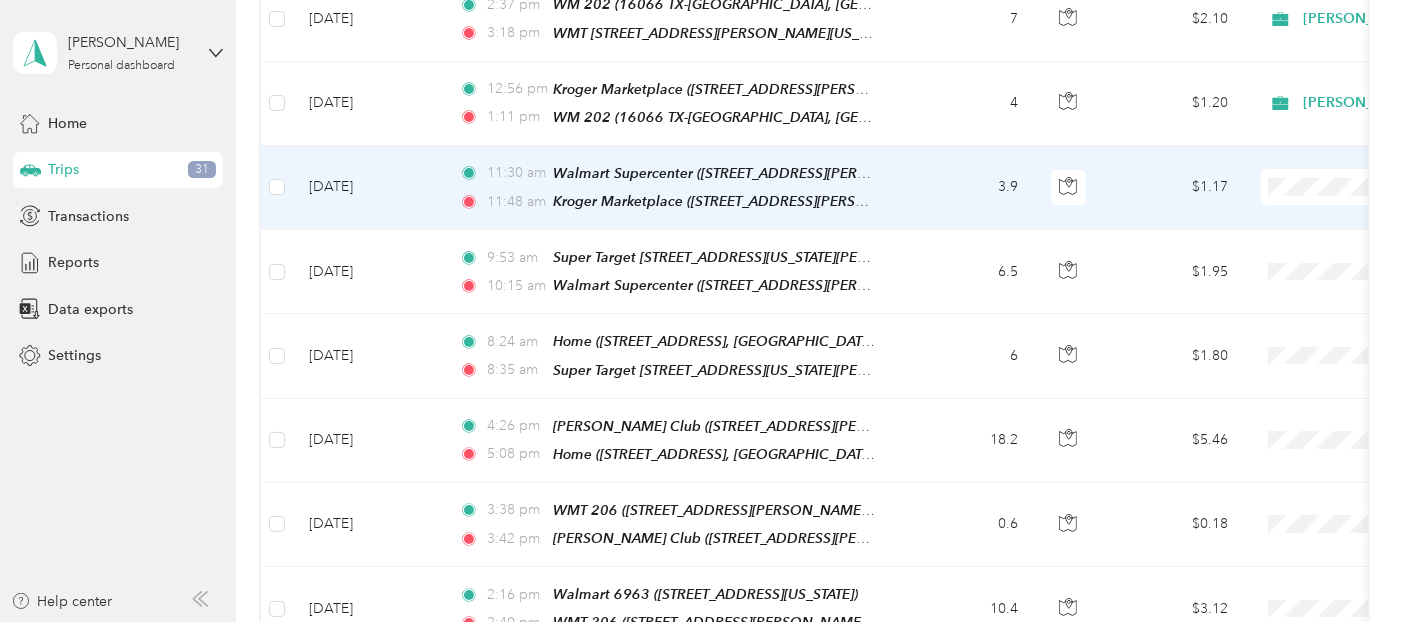 click on "[PERSON_NAME]" at bounding box center [1296, 208] 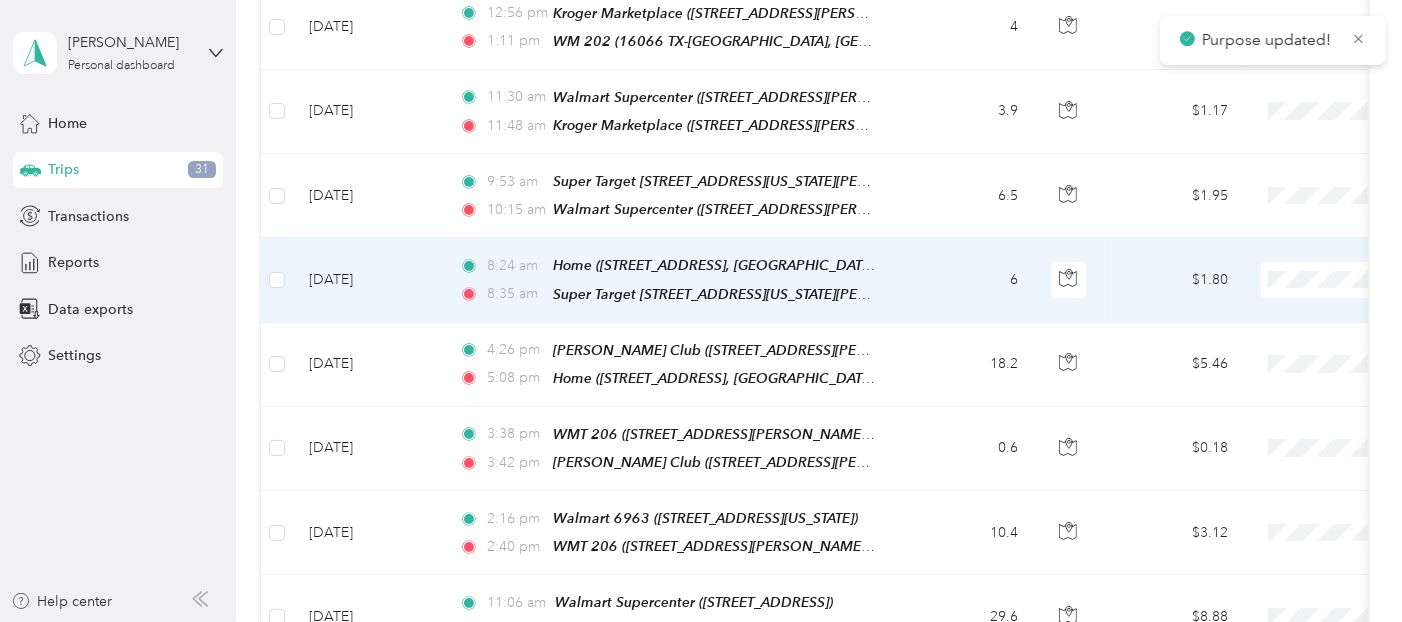 scroll, scrollTop: 555, scrollLeft: 0, axis: vertical 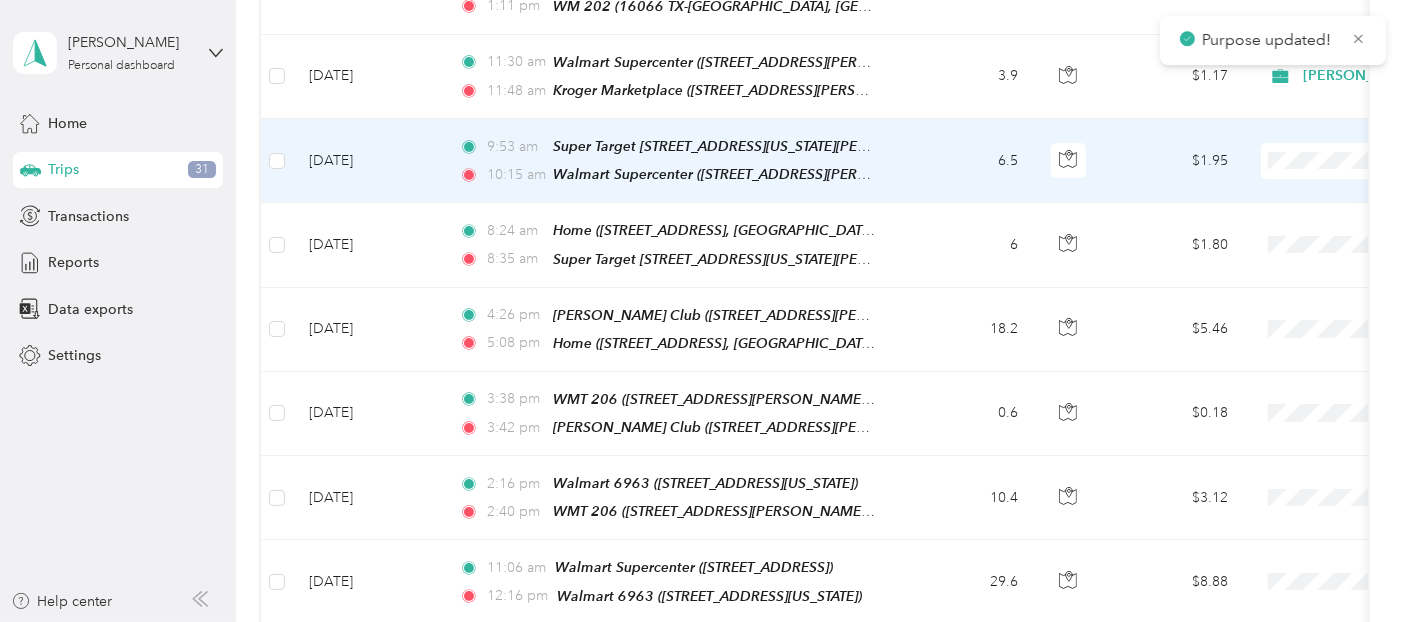 click on "[PERSON_NAME]" at bounding box center (1296, 186) 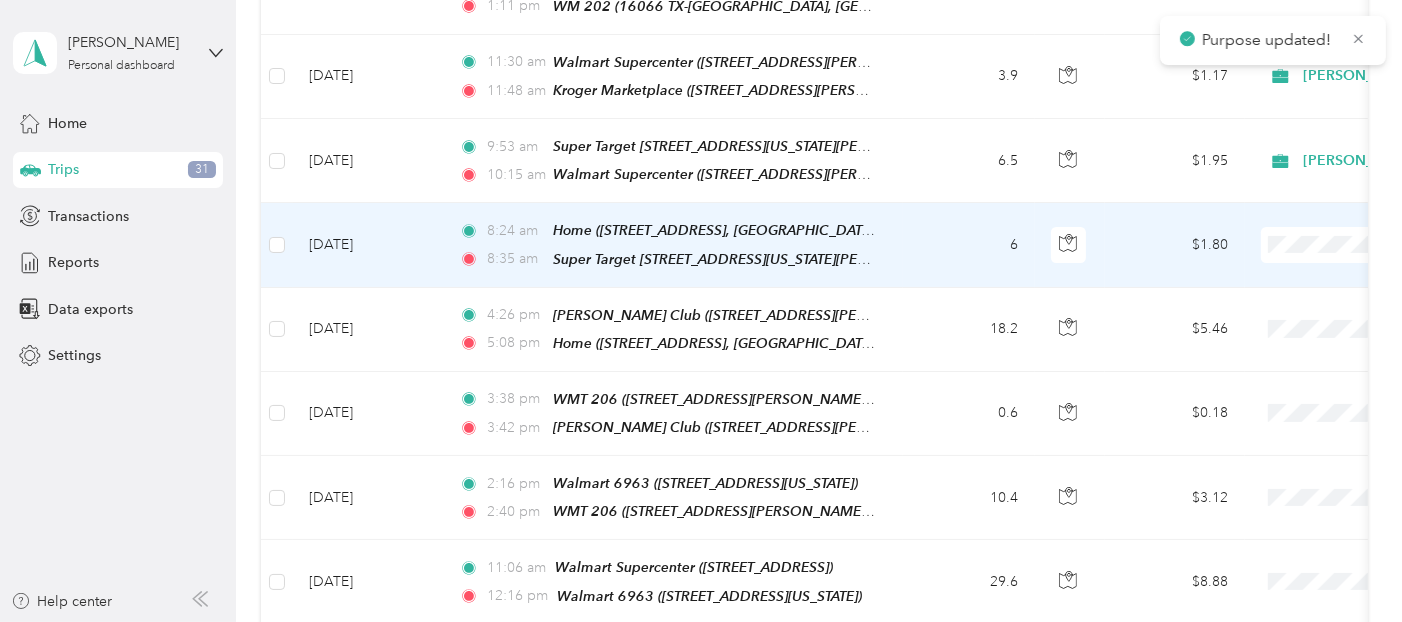 click on "[PERSON_NAME]" at bounding box center (1296, 266) 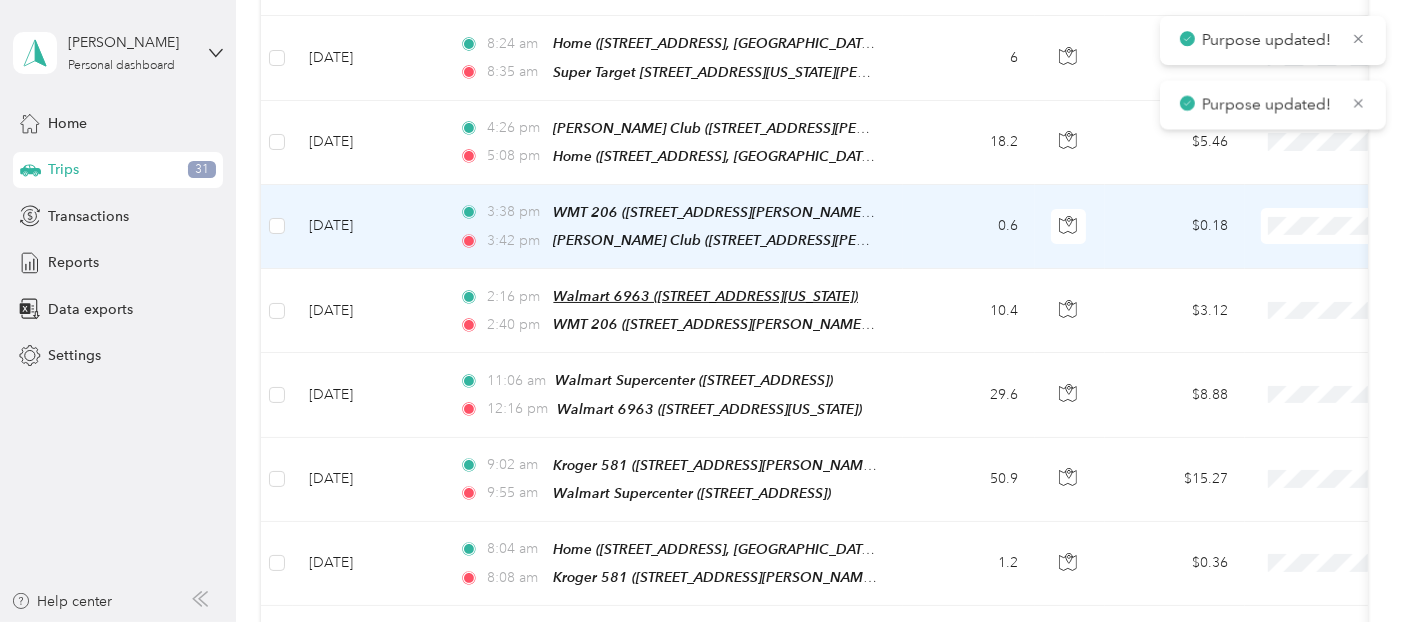 scroll, scrollTop: 777, scrollLeft: 0, axis: vertical 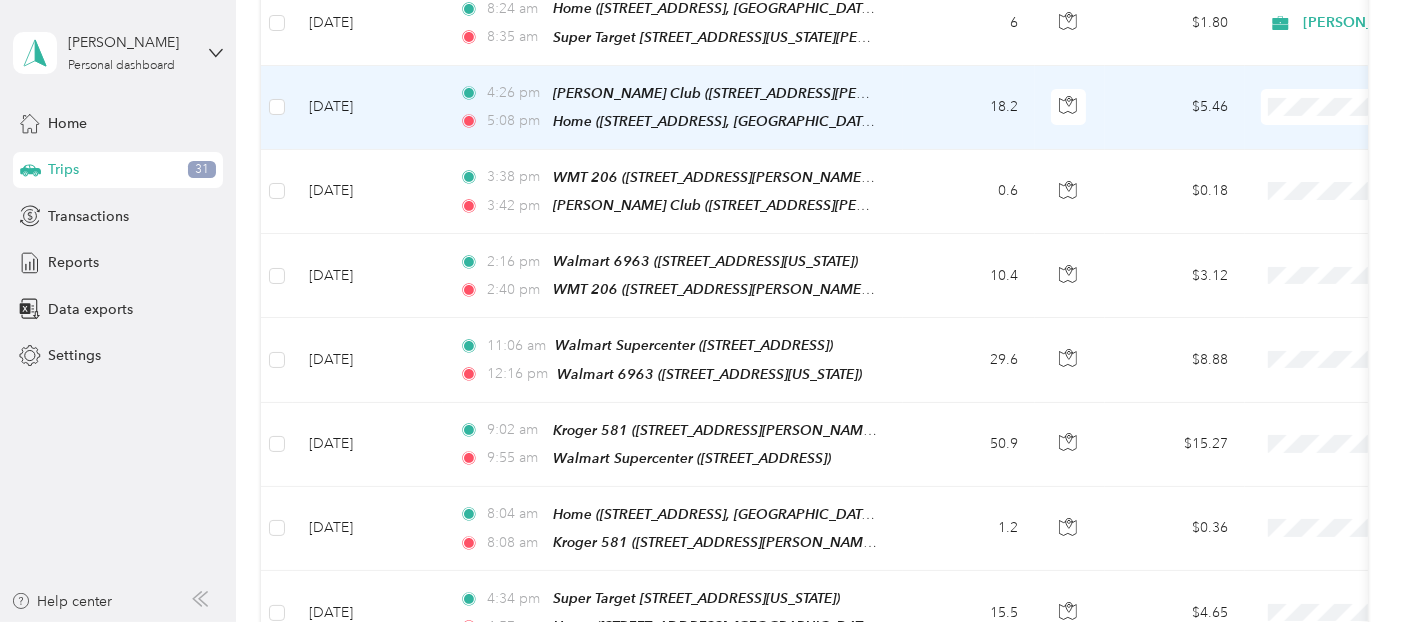 click on "[PERSON_NAME]" at bounding box center (1296, 126) 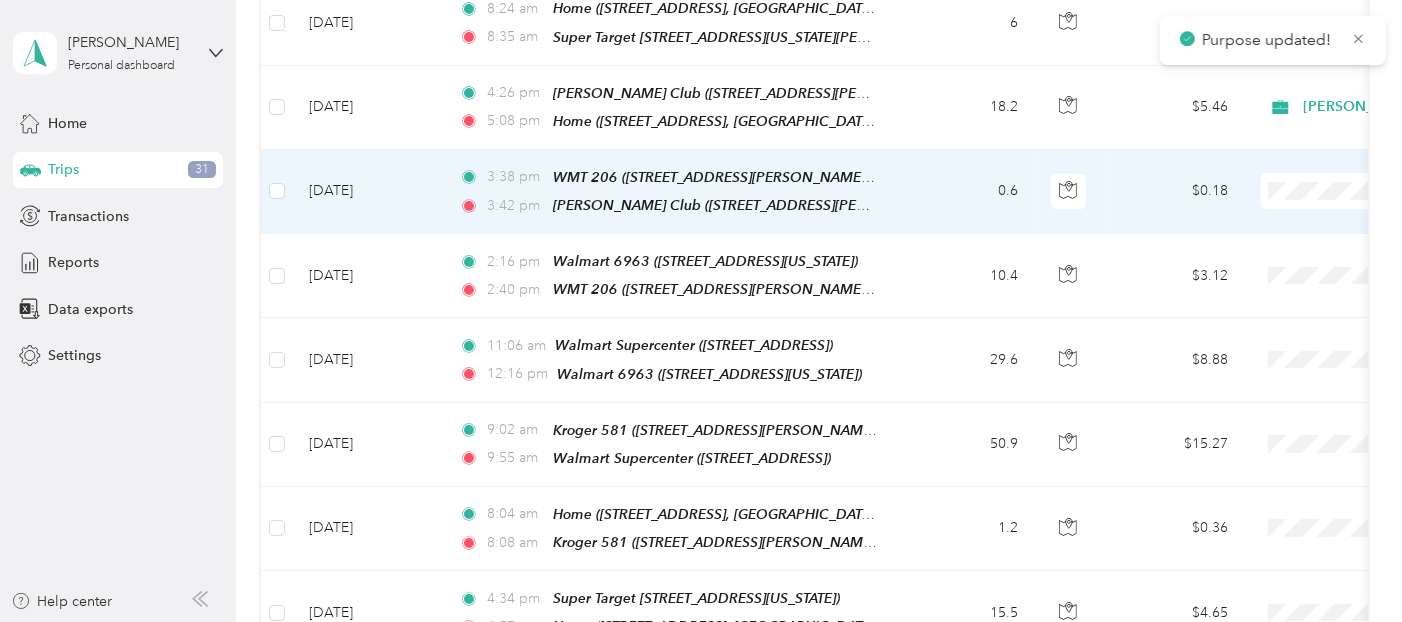 click on "[PERSON_NAME]" at bounding box center [1278, 210] 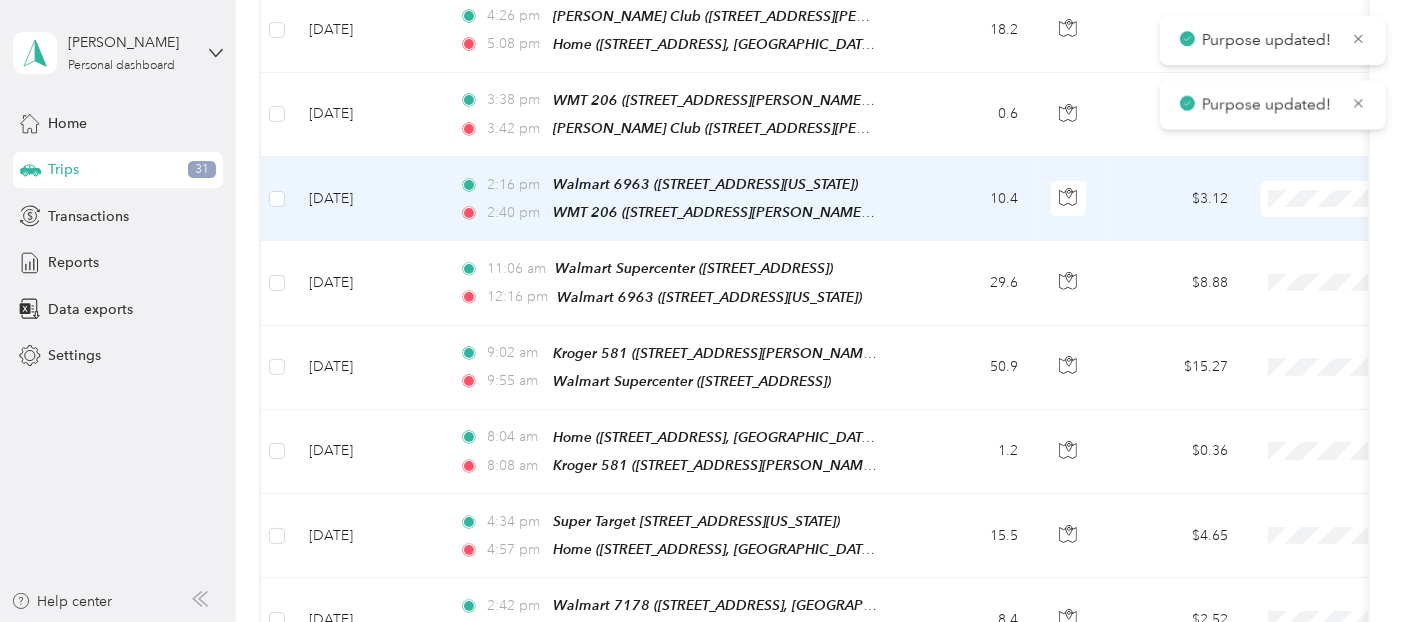 scroll, scrollTop: 888, scrollLeft: 0, axis: vertical 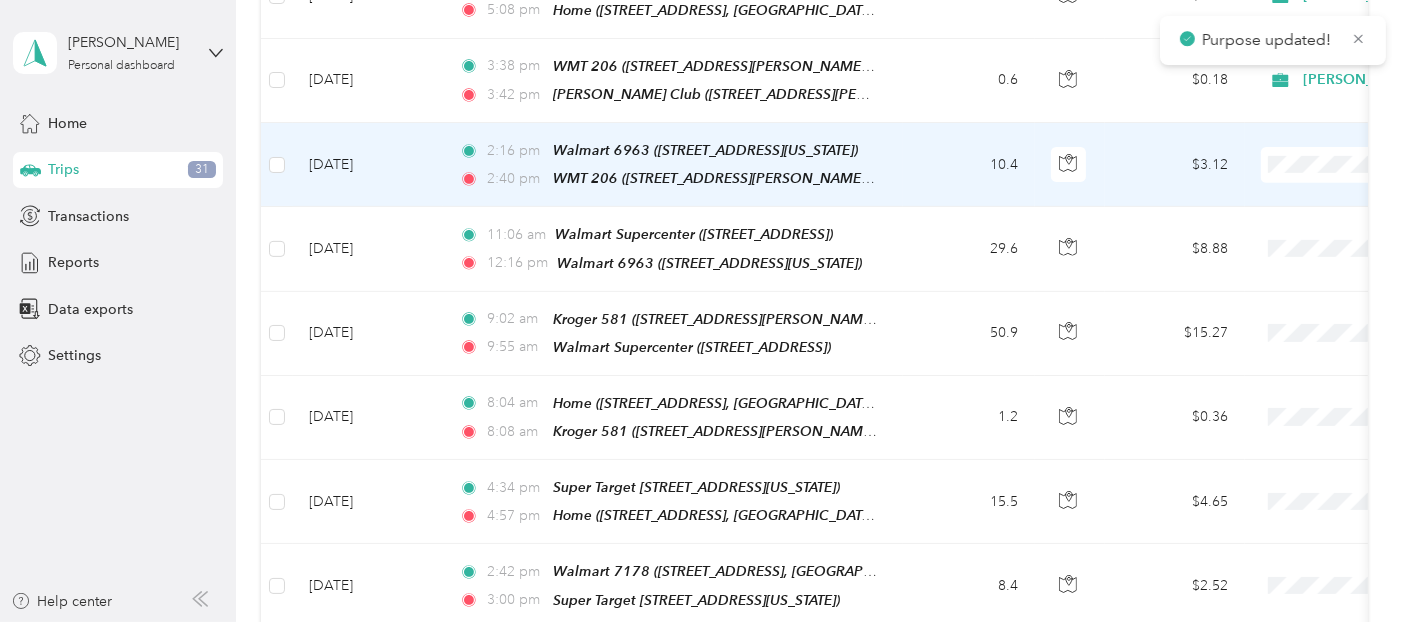 click on "[PERSON_NAME]" at bounding box center (1296, 181) 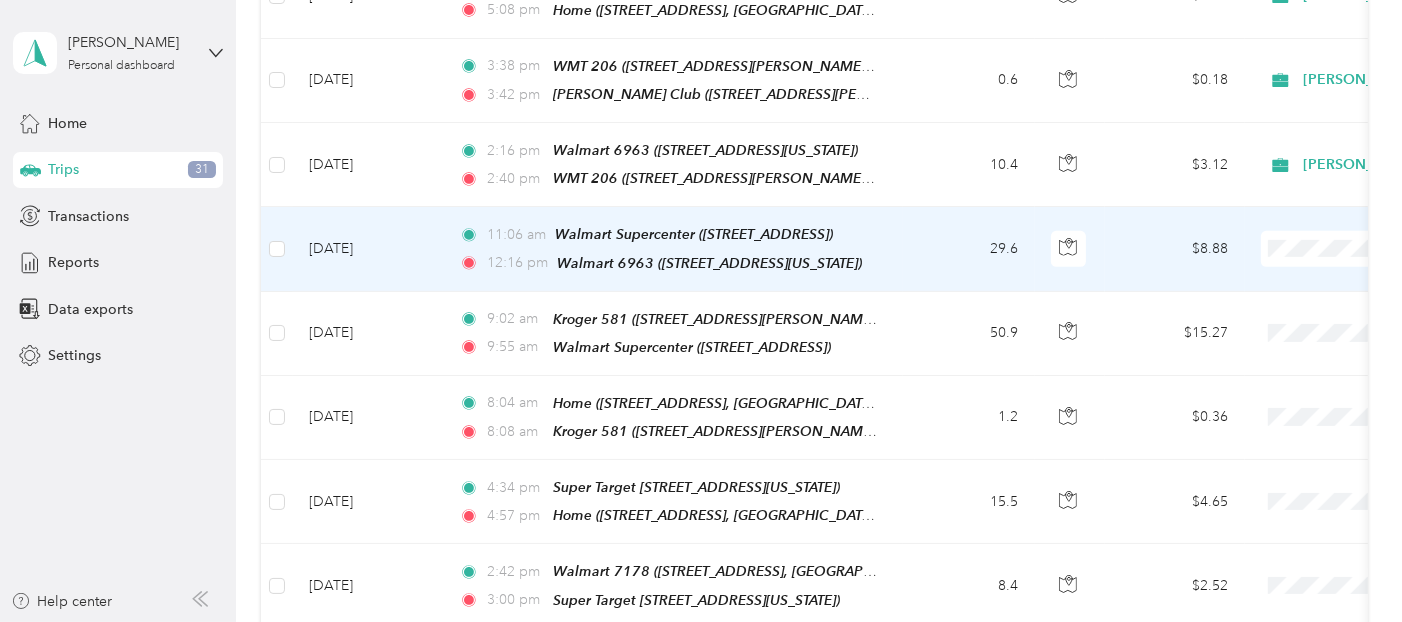 click on "[PERSON_NAME]" at bounding box center (1296, 263) 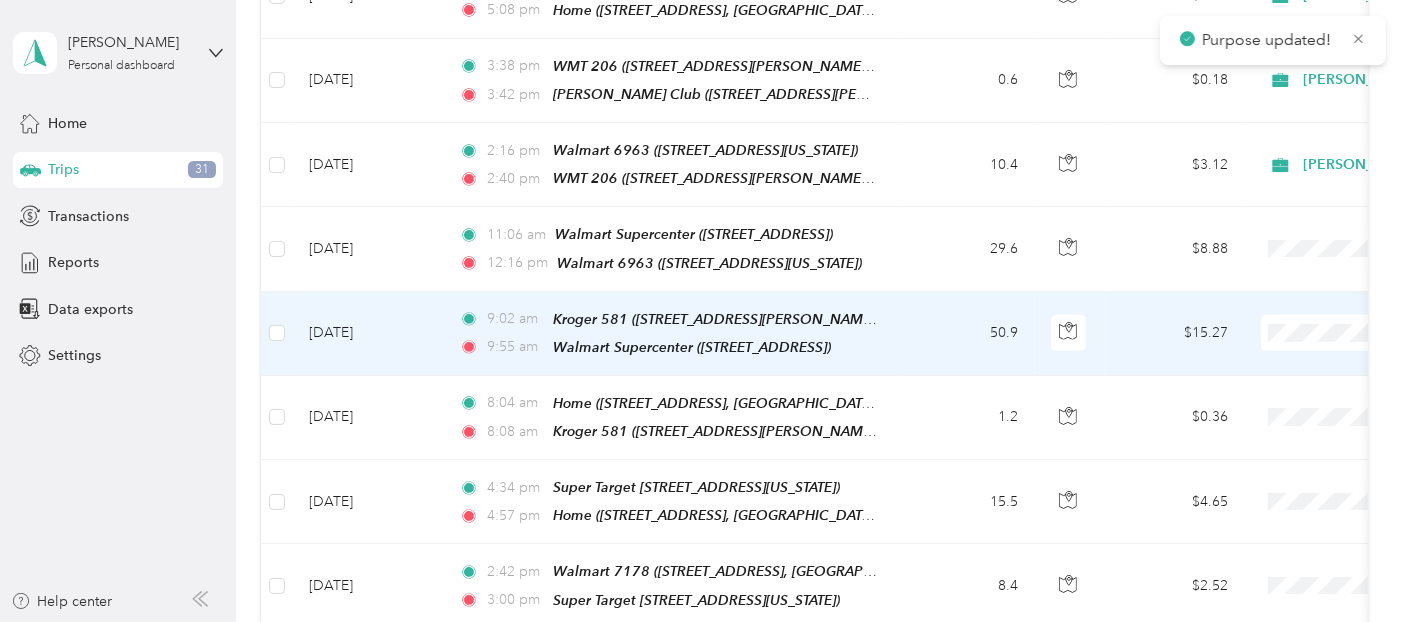 scroll, scrollTop: 1000, scrollLeft: 0, axis: vertical 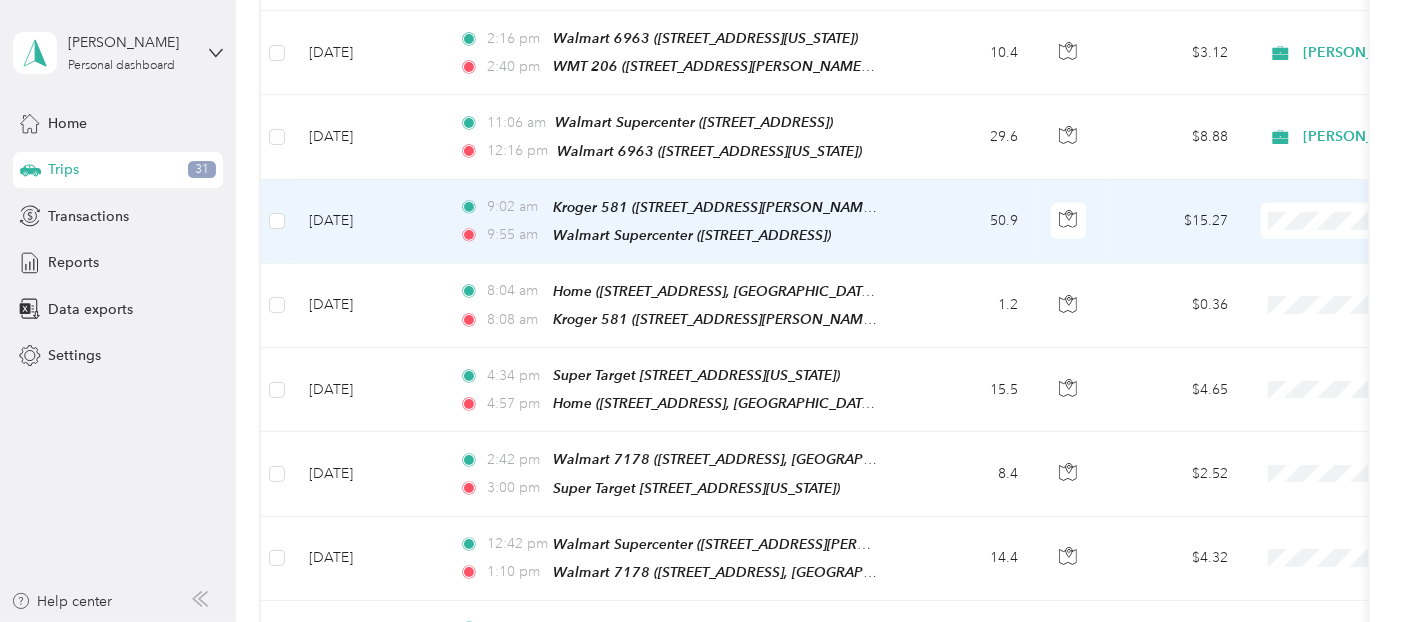 click on "[PERSON_NAME]" at bounding box center [1296, 234] 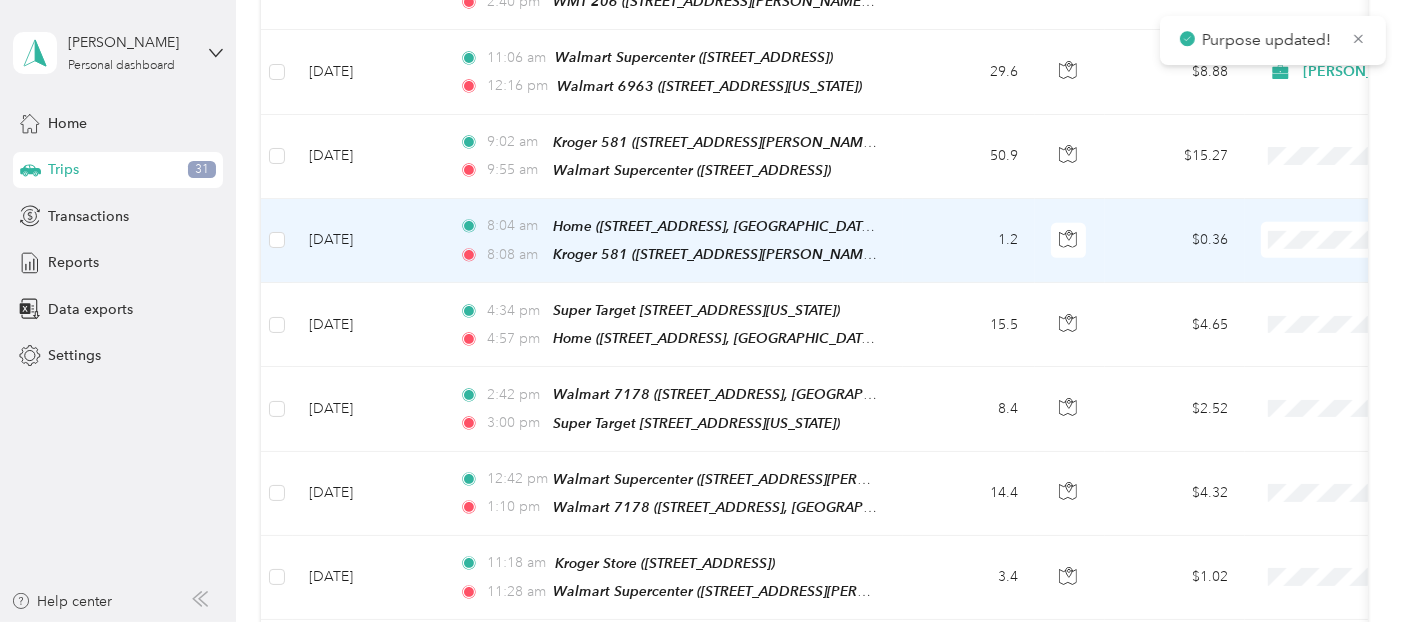 scroll, scrollTop: 1111, scrollLeft: 0, axis: vertical 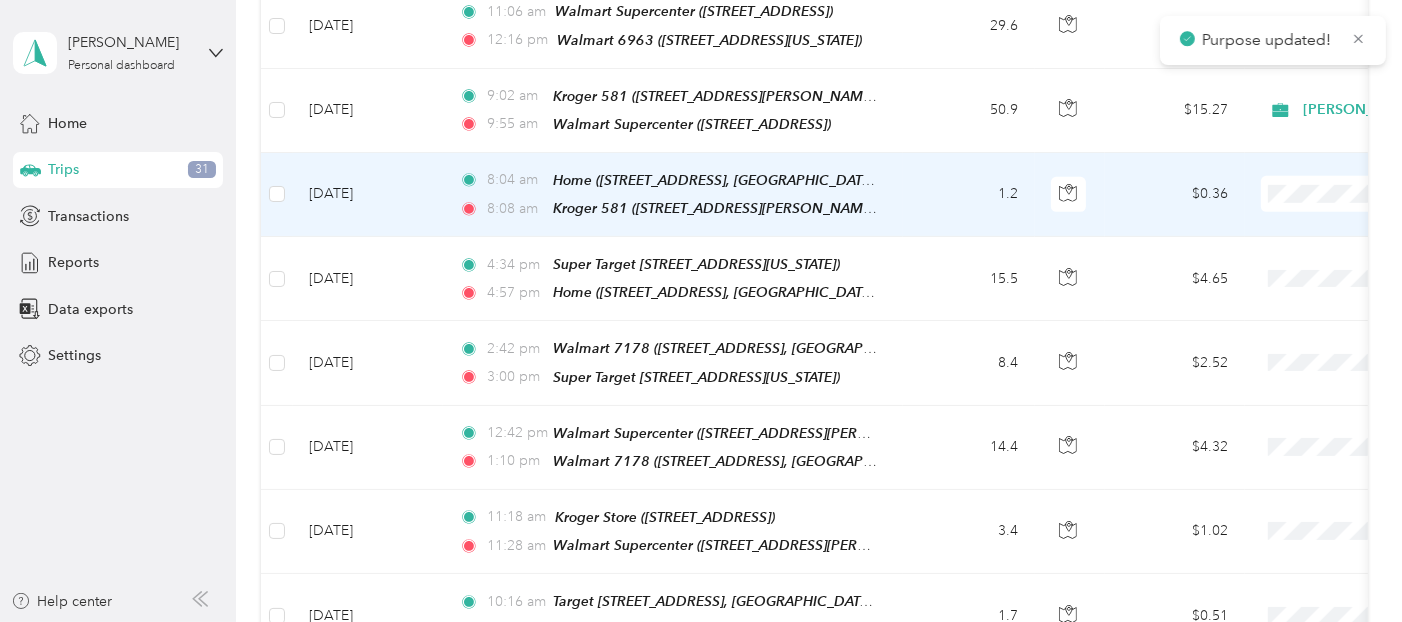 click on "[PERSON_NAME]" at bounding box center (1296, 204) 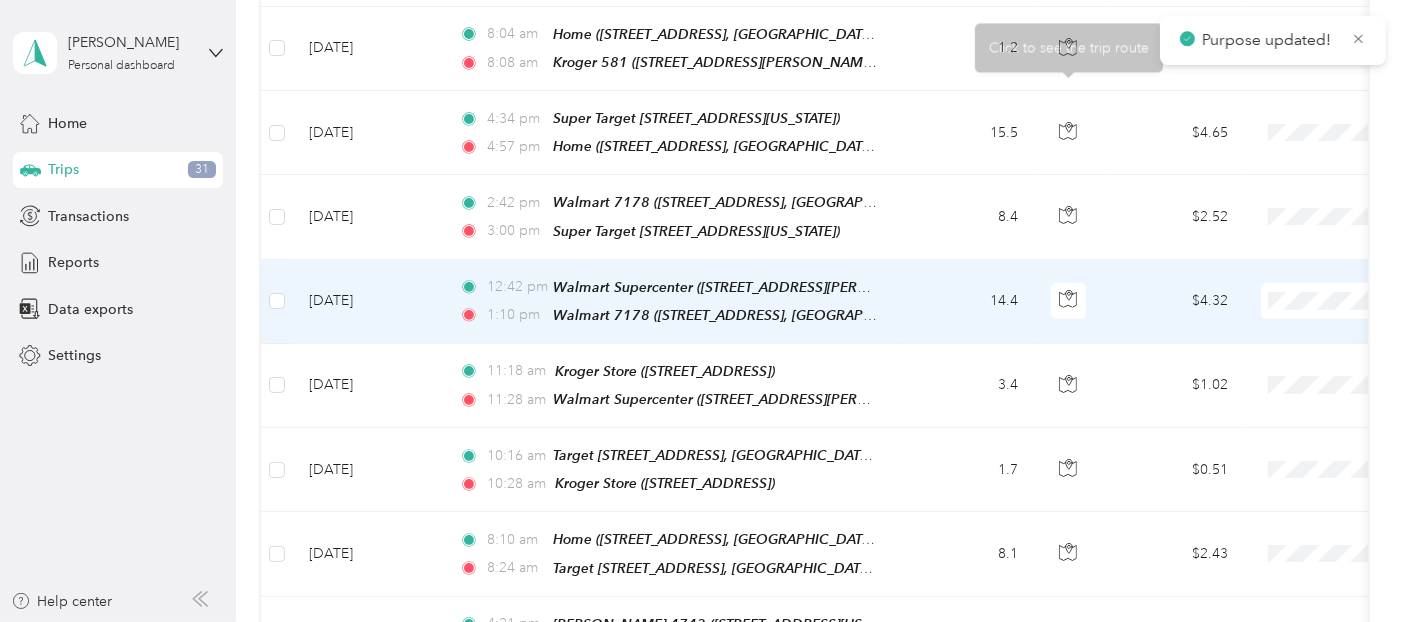 scroll, scrollTop: 1222, scrollLeft: 0, axis: vertical 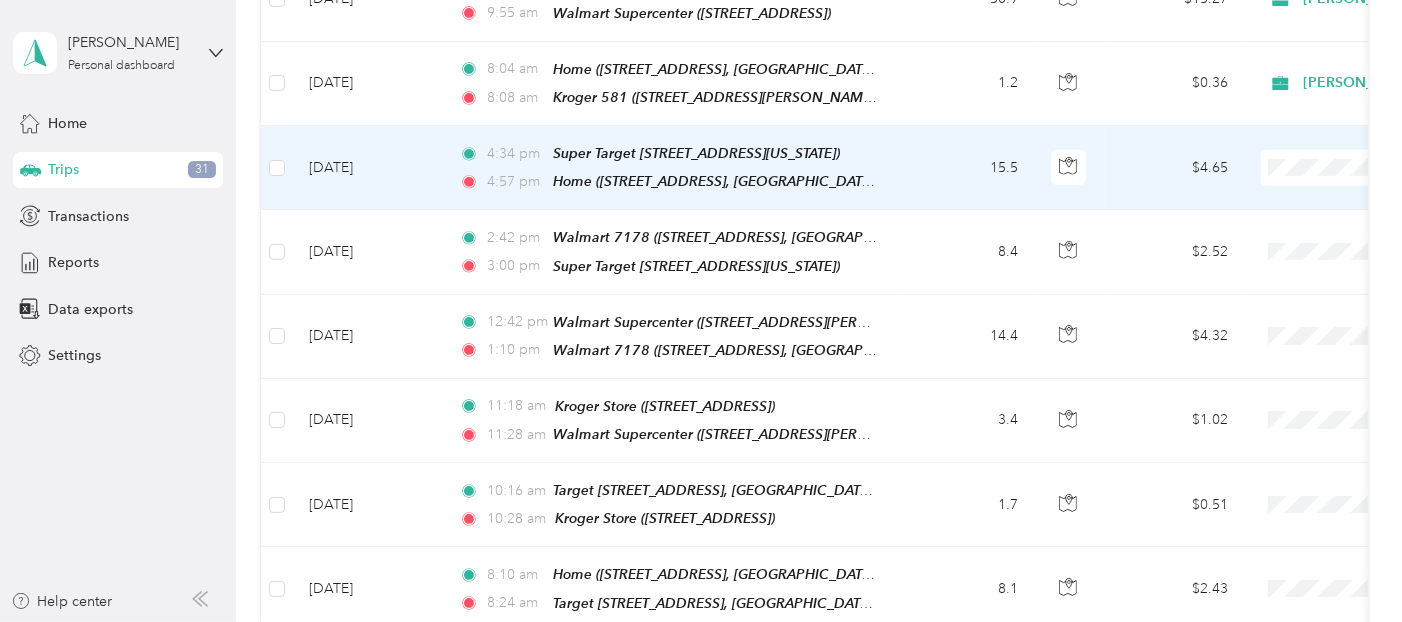 click on "[PERSON_NAME]" at bounding box center (1296, 175) 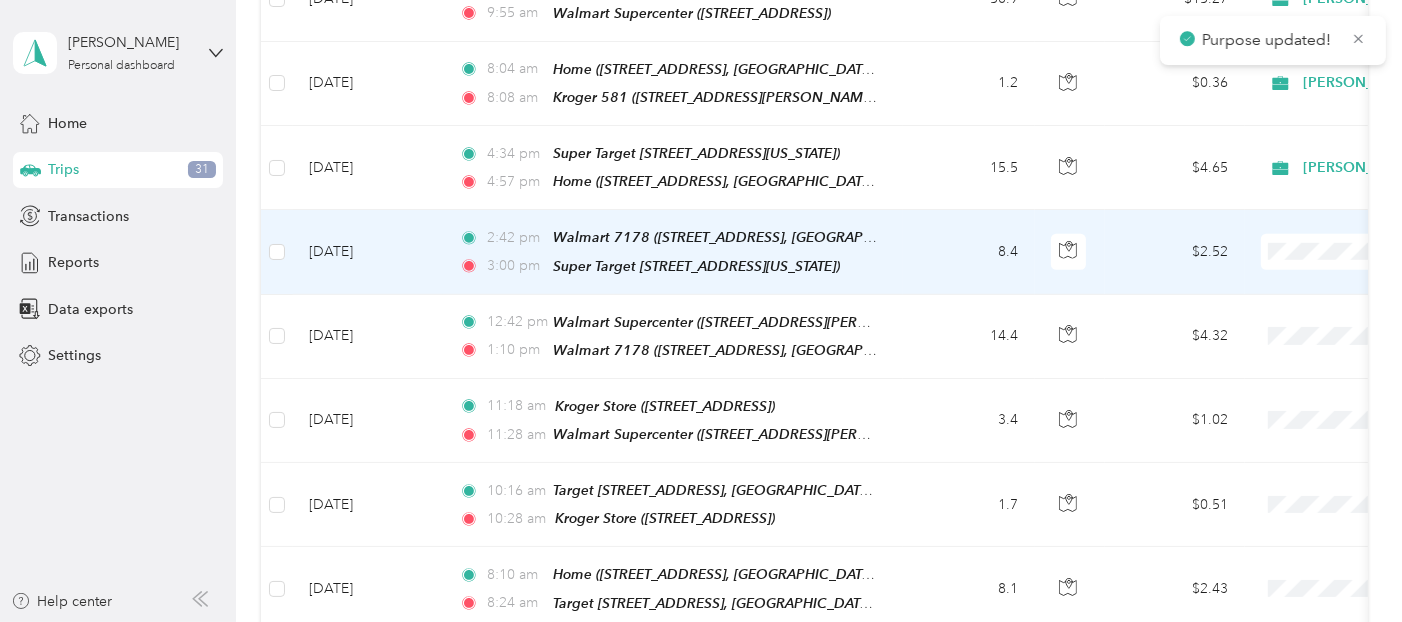 click on "[PERSON_NAME]" at bounding box center (1296, 257) 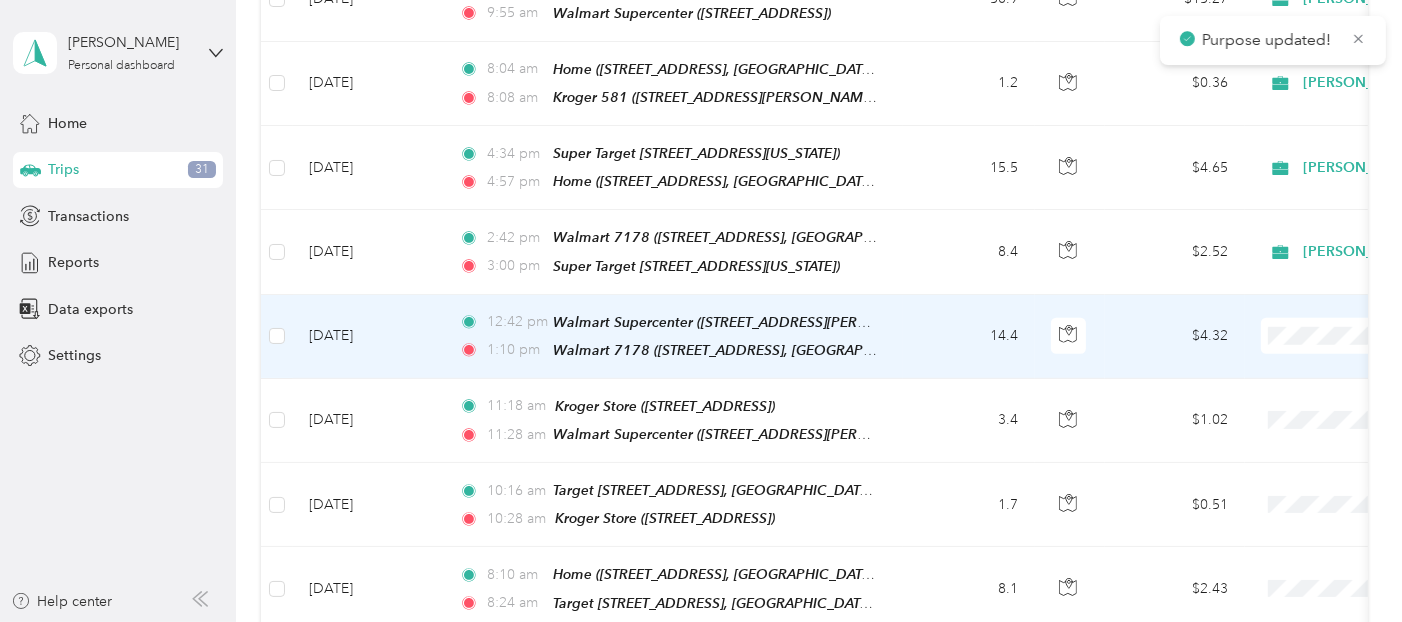 click on "[PERSON_NAME]" at bounding box center [1296, 330] 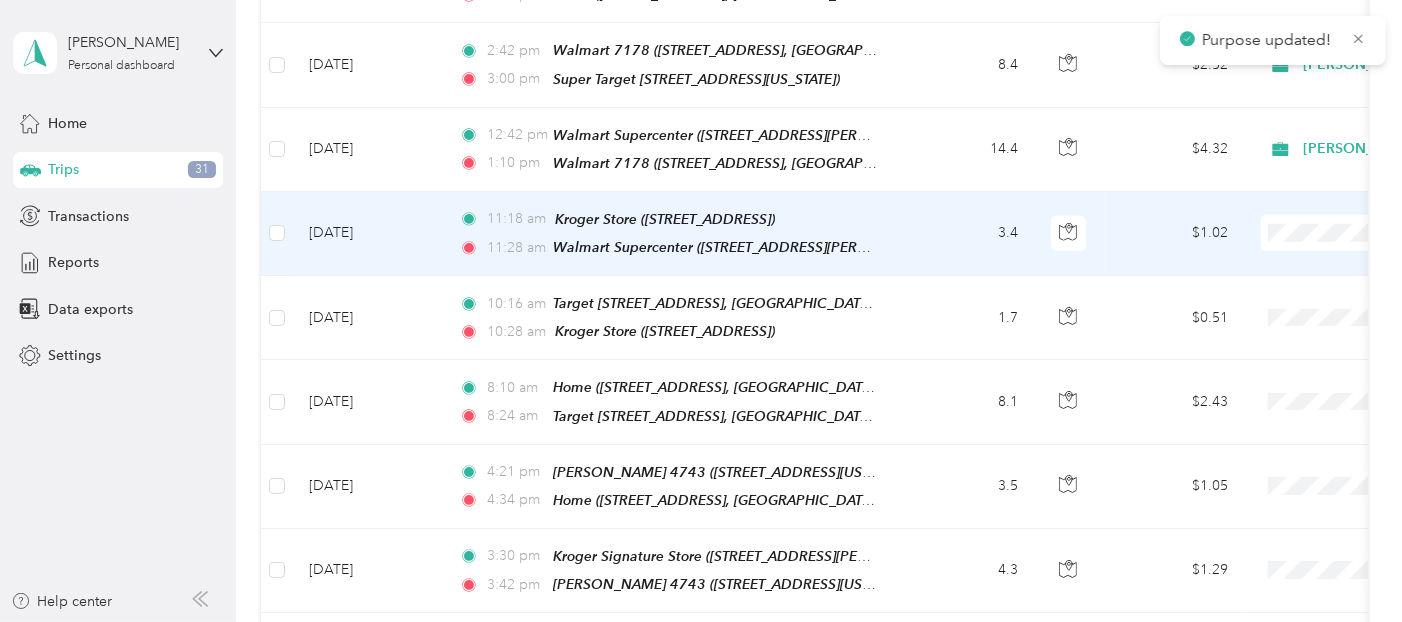 scroll, scrollTop: 1444, scrollLeft: 0, axis: vertical 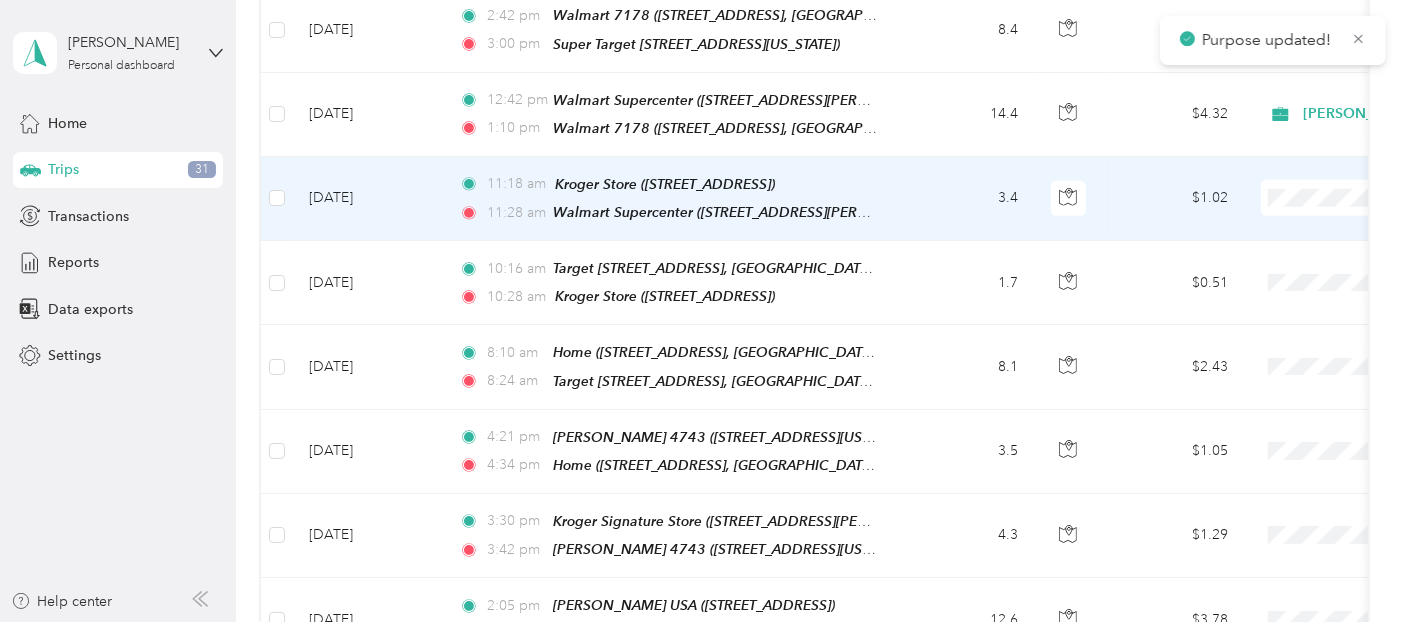 click on "[PERSON_NAME]" at bounding box center (1278, 190) 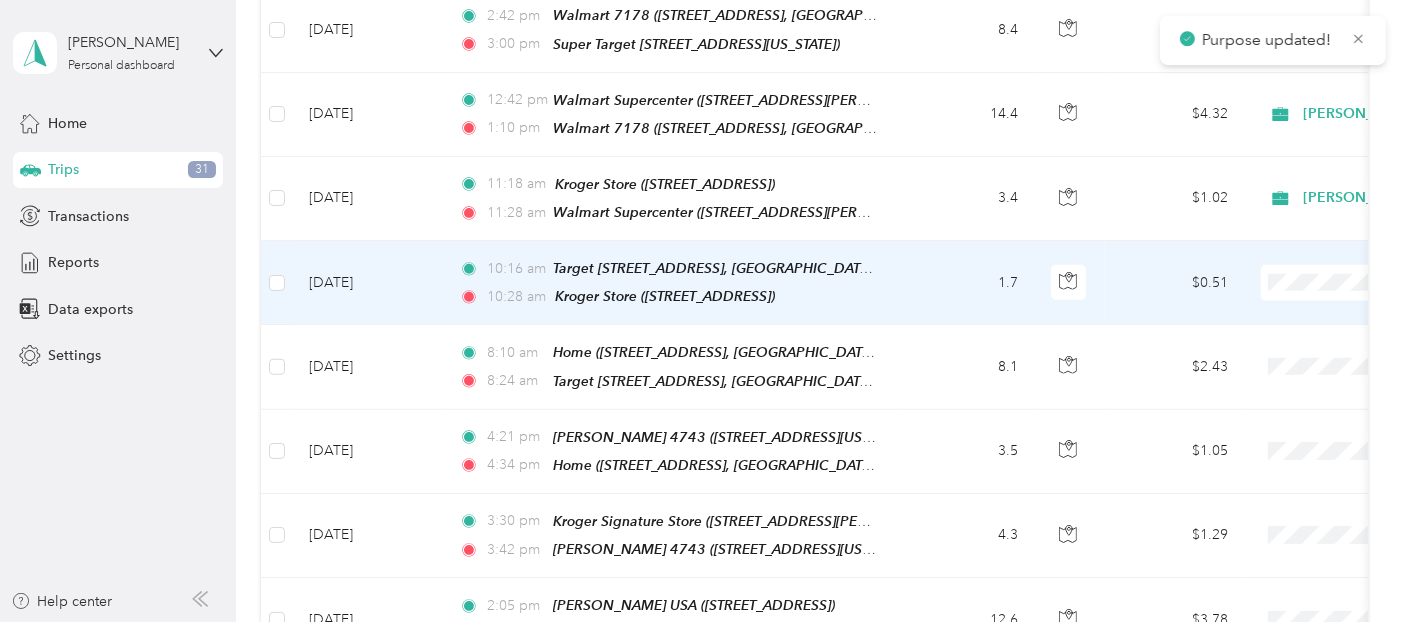 click on "[PERSON_NAME]" at bounding box center (1278, 274) 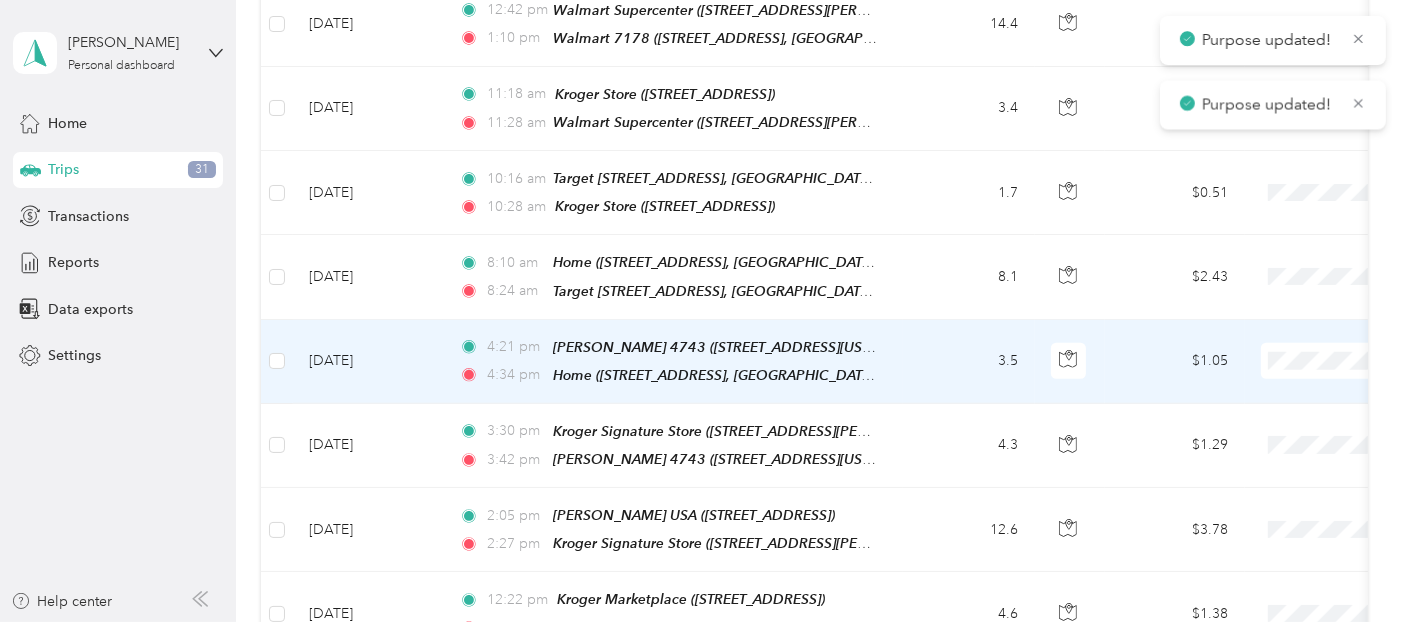 scroll, scrollTop: 1555, scrollLeft: 0, axis: vertical 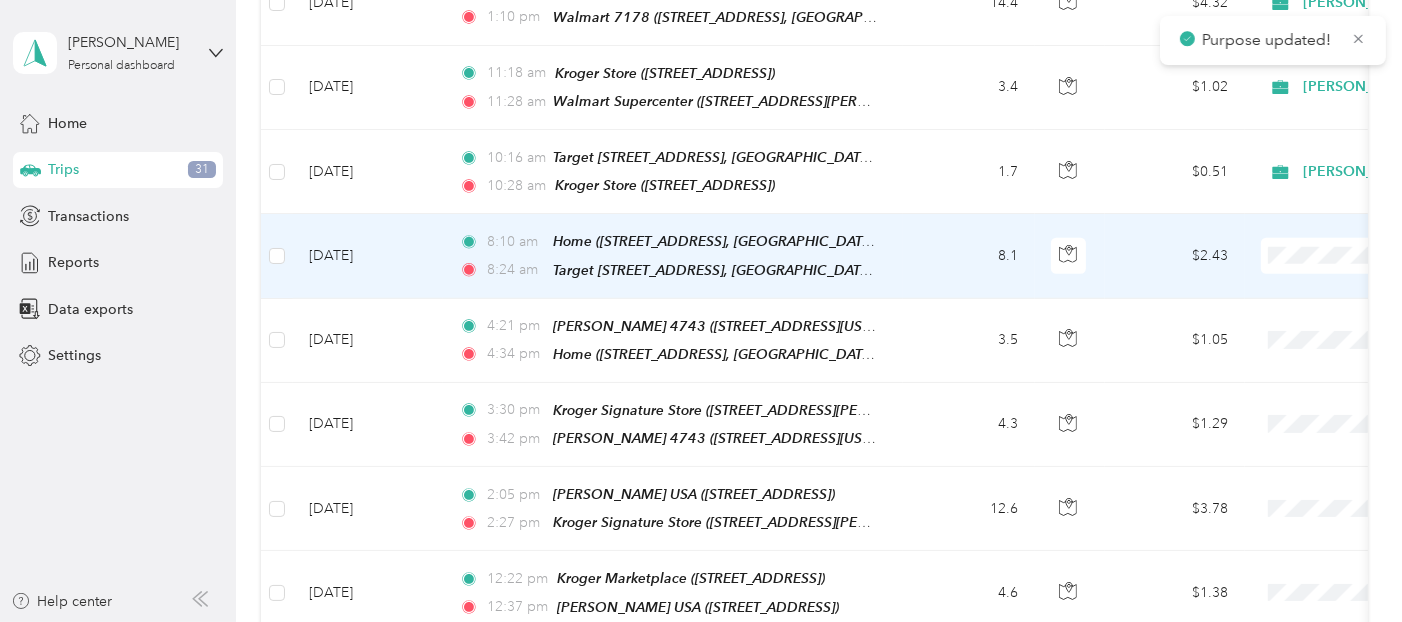 click on "[PERSON_NAME]" at bounding box center [1296, 245] 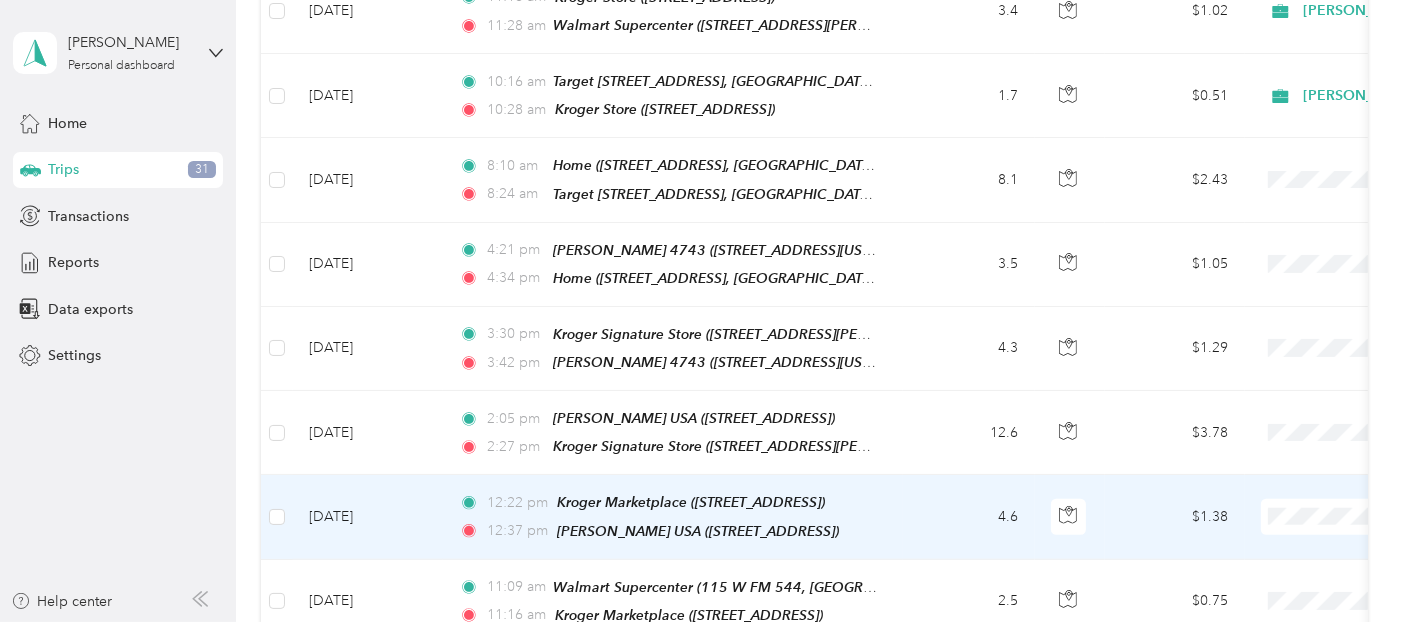 scroll, scrollTop: 1666, scrollLeft: 0, axis: vertical 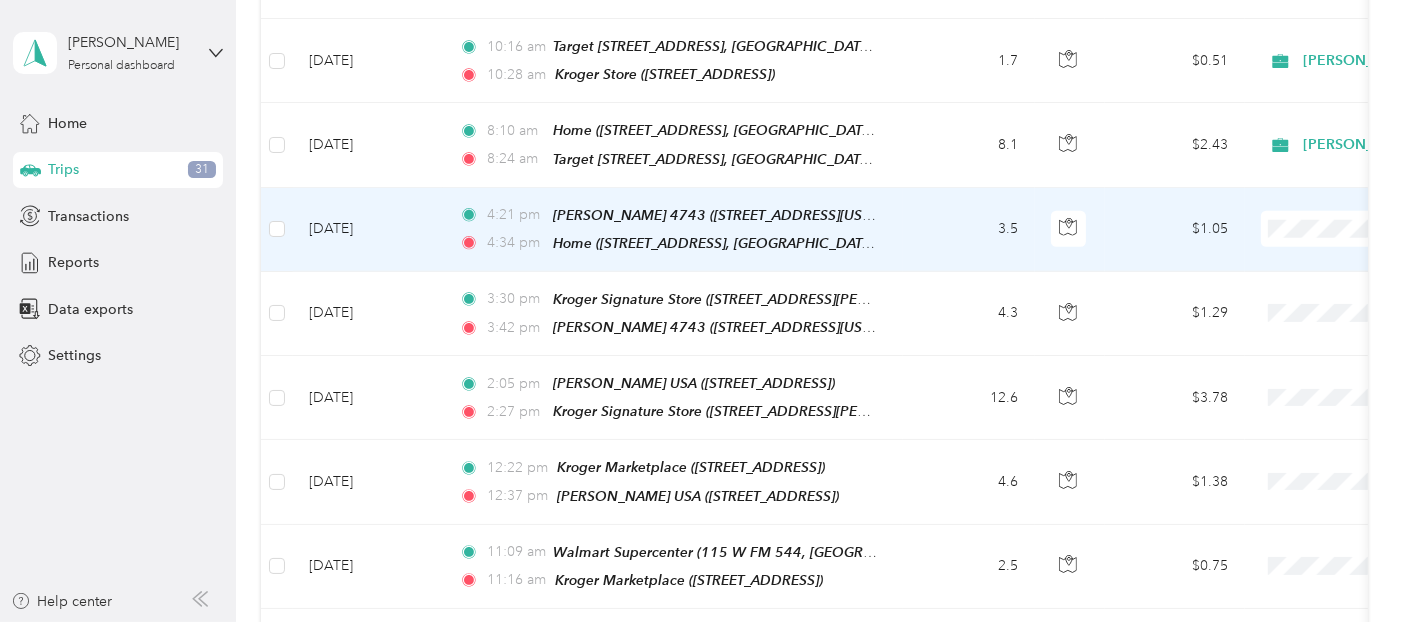 click on "[PERSON_NAME]" at bounding box center [1278, 220] 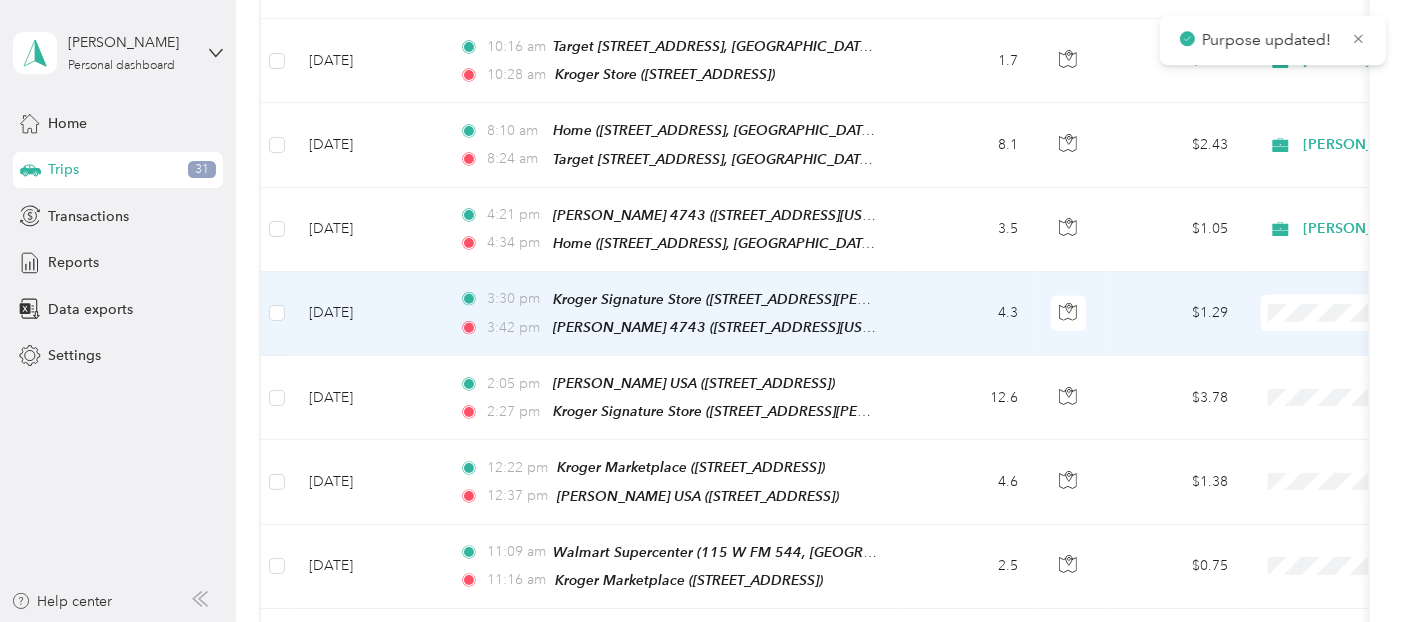 click on "[PERSON_NAME]" at bounding box center [1296, 303] 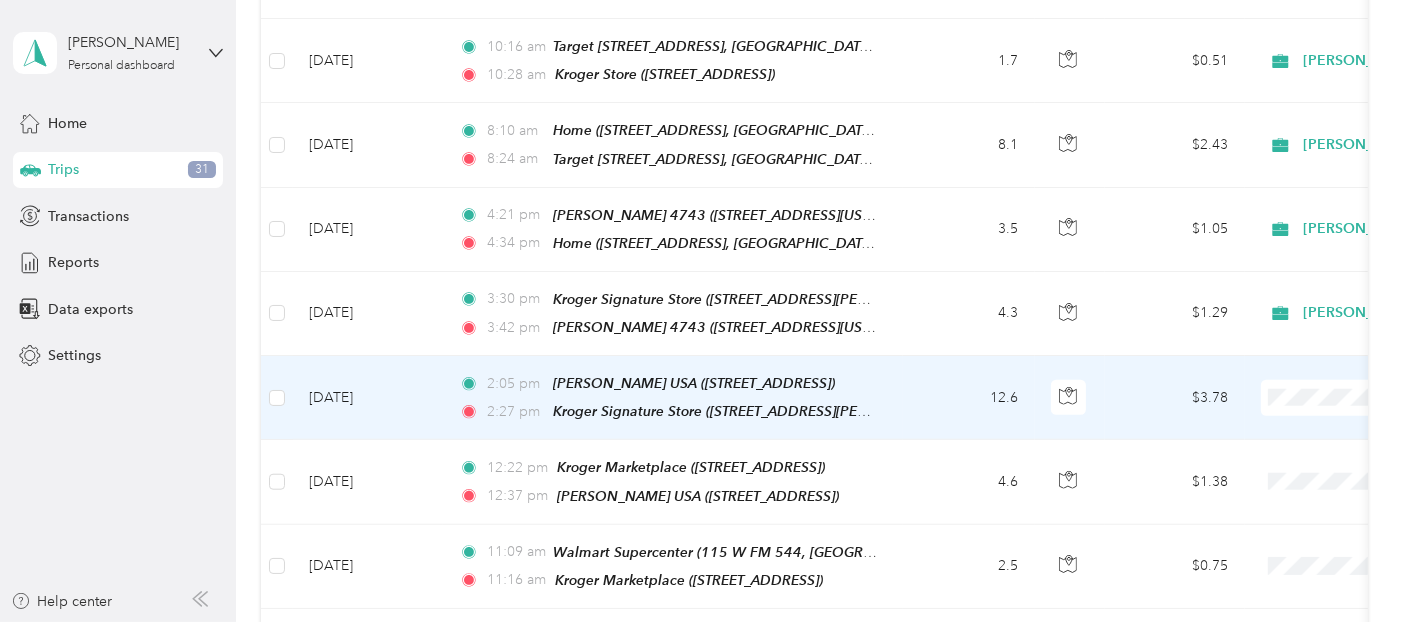 click on "12.6" at bounding box center (969, 398) 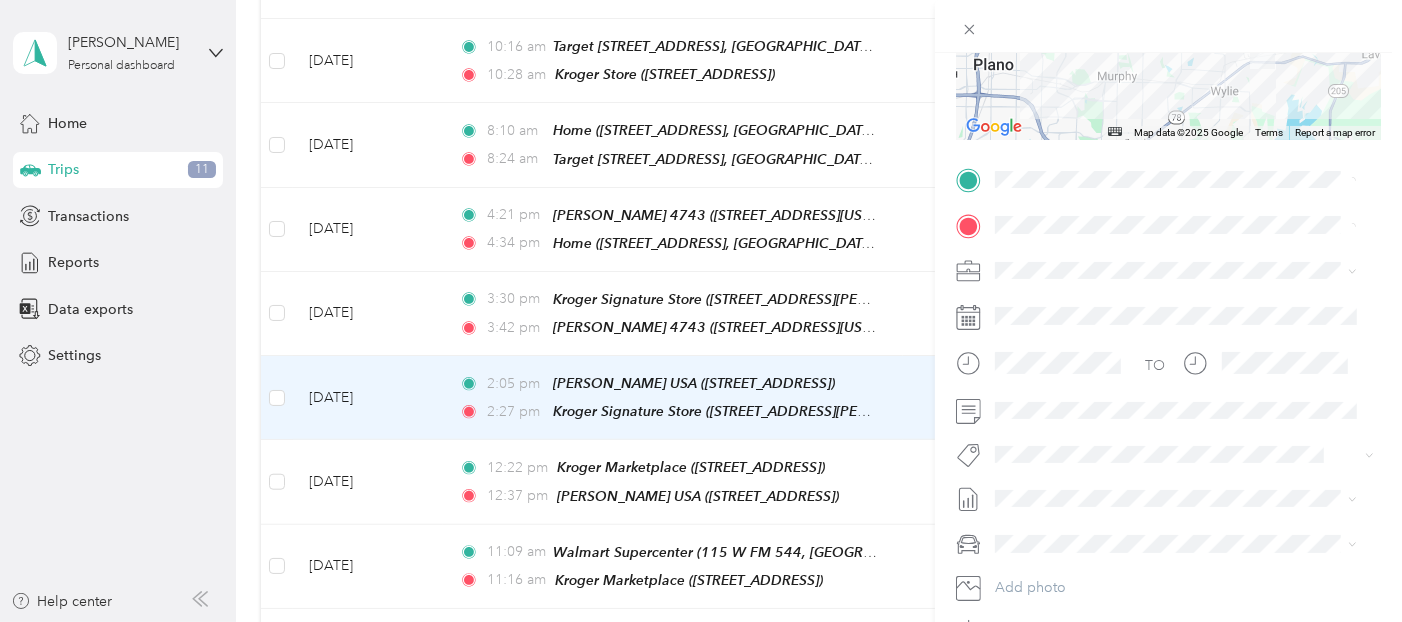 scroll, scrollTop: 333, scrollLeft: 0, axis: vertical 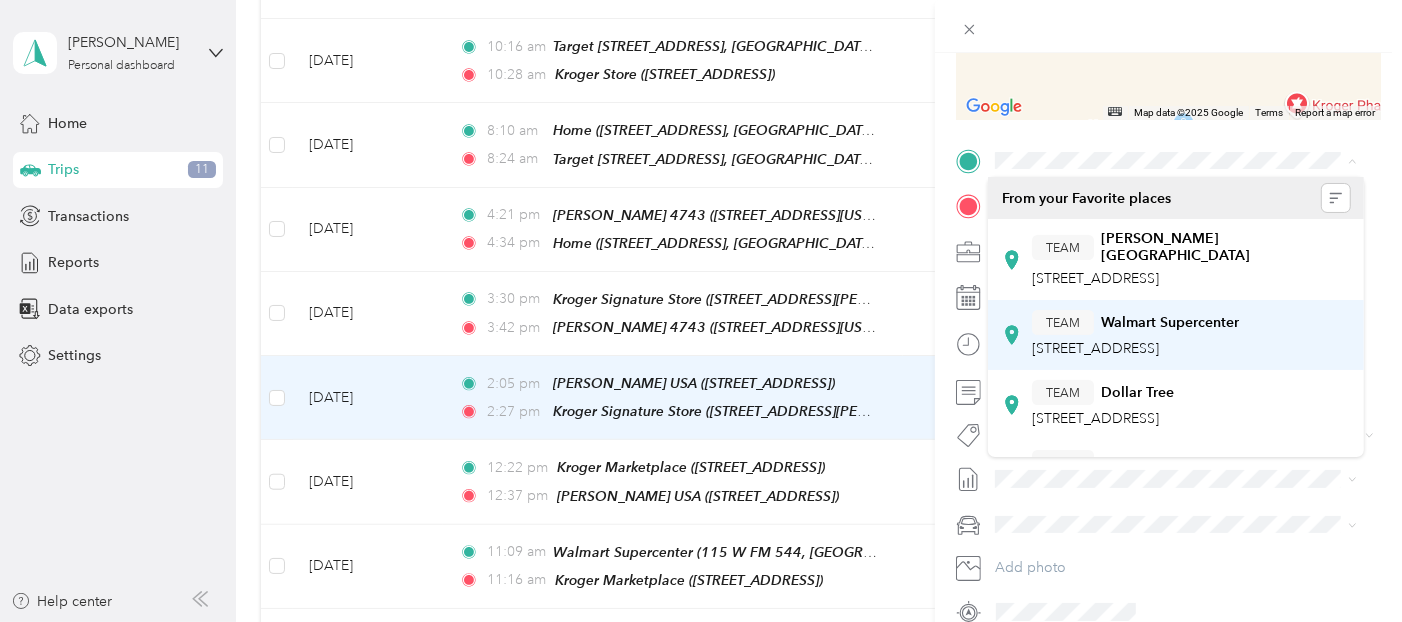 click on "[STREET_ADDRESS]" at bounding box center (1095, 348) 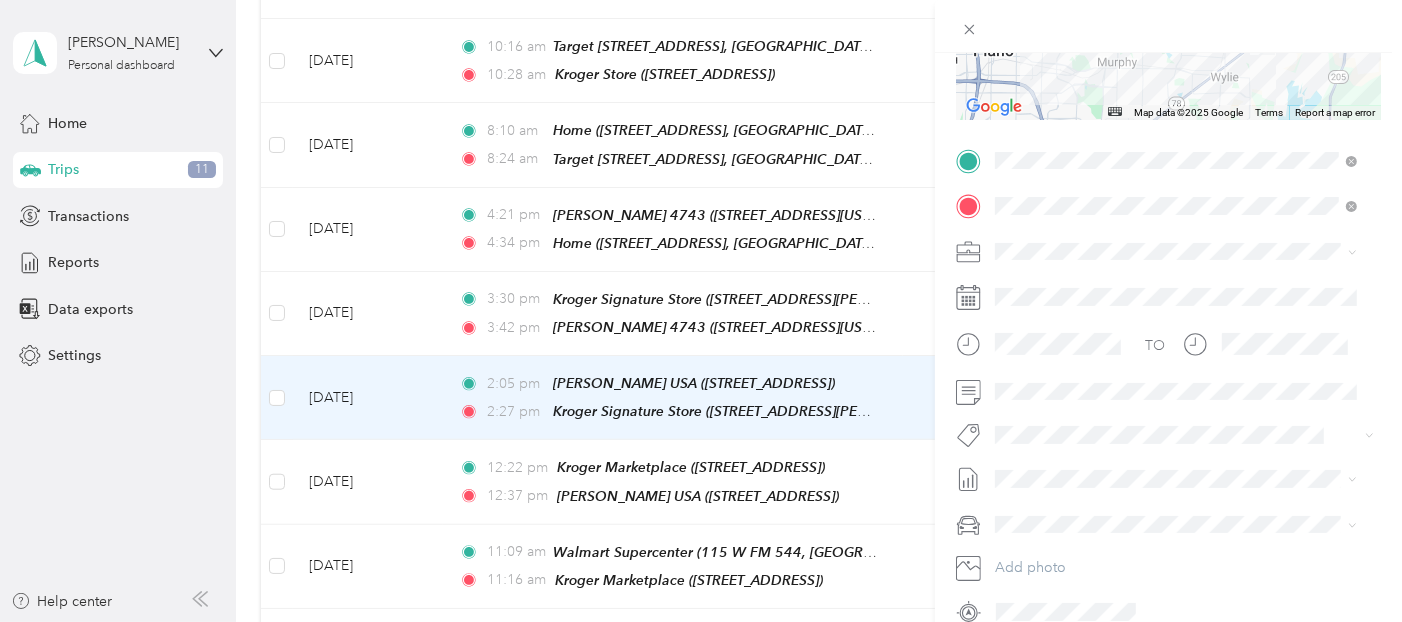 click at bounding box center (1184, 251) 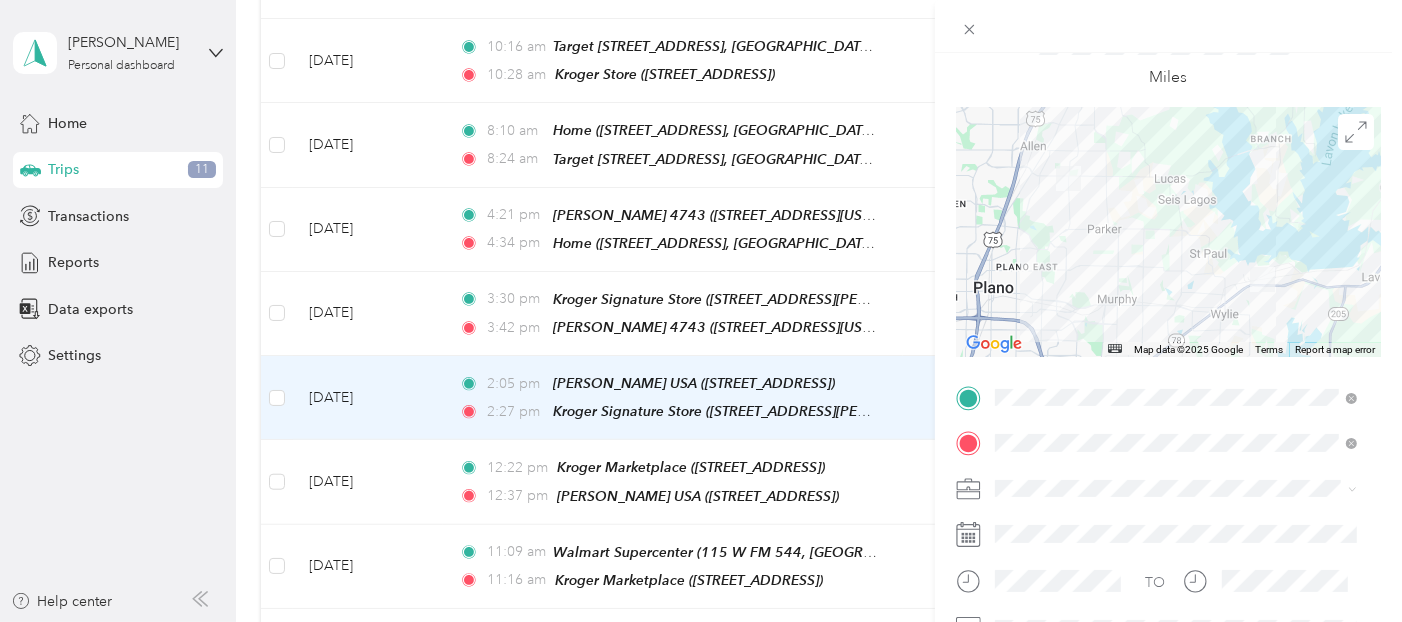 scroll, scrollTop: 0, scrollLeft: 0, axis: both 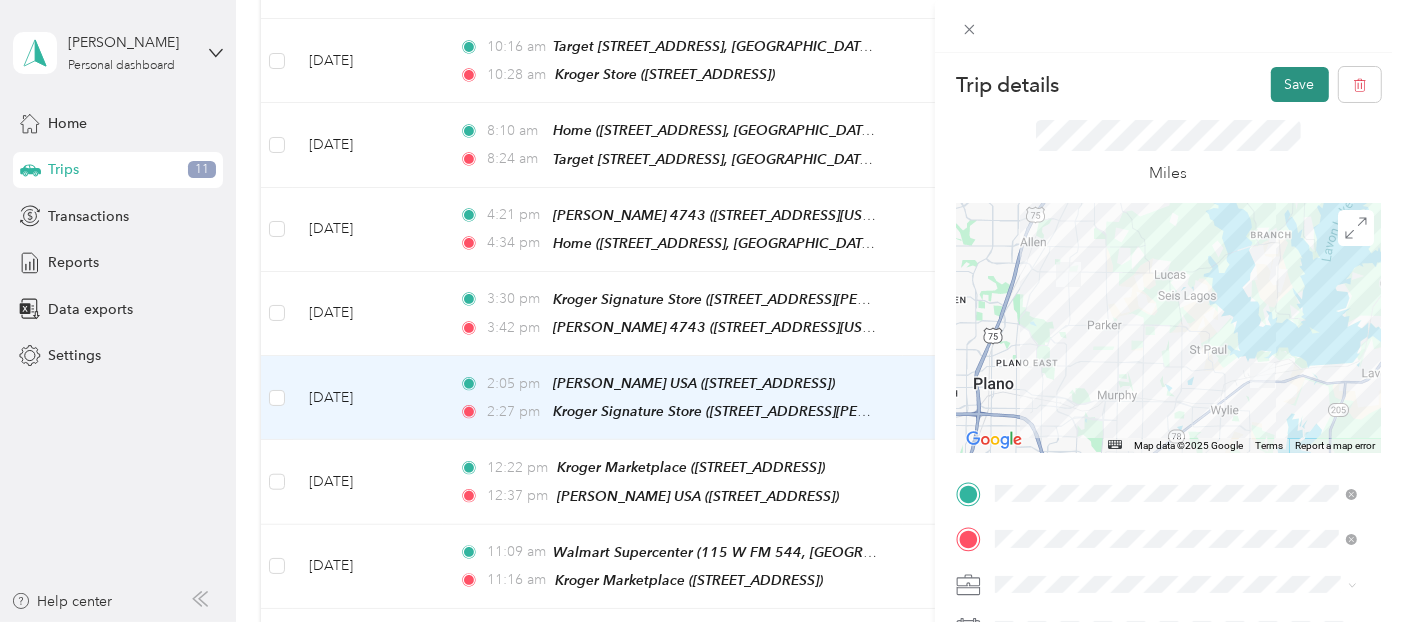 click on "Save" at bounding box center [1300, 84] 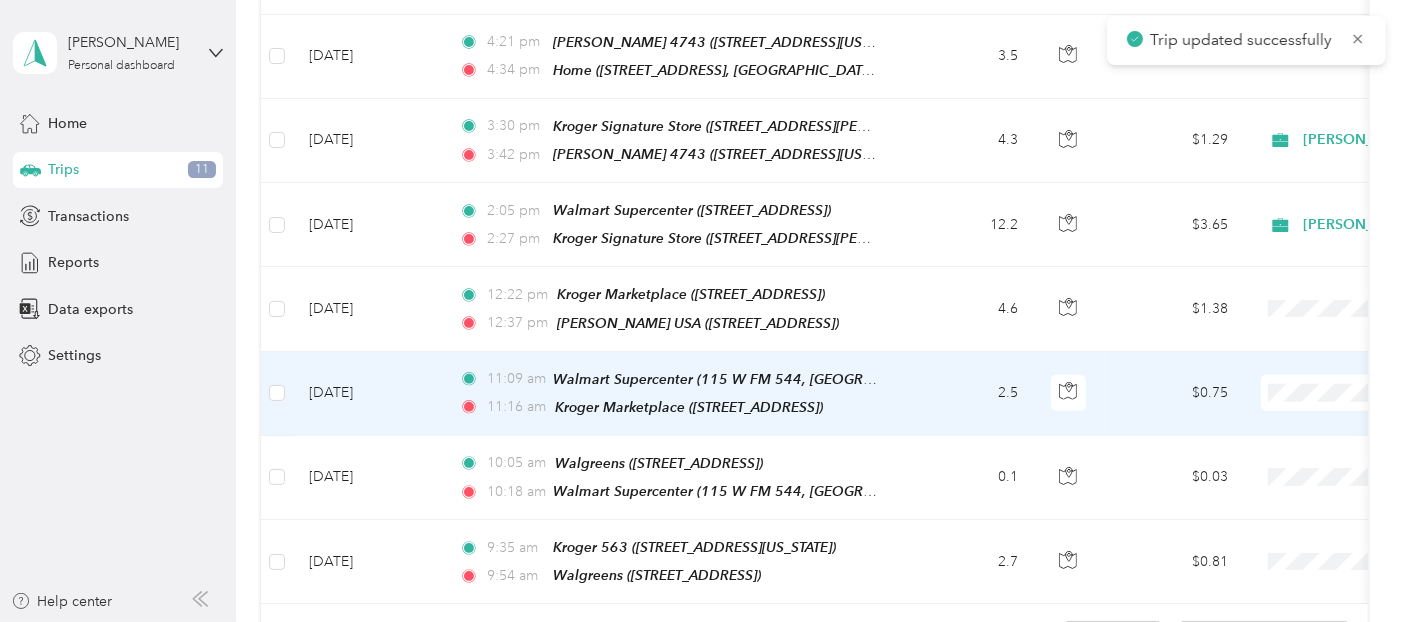 scroll, scrollTop: 1888, scrollLeft: 0, axis: vertical 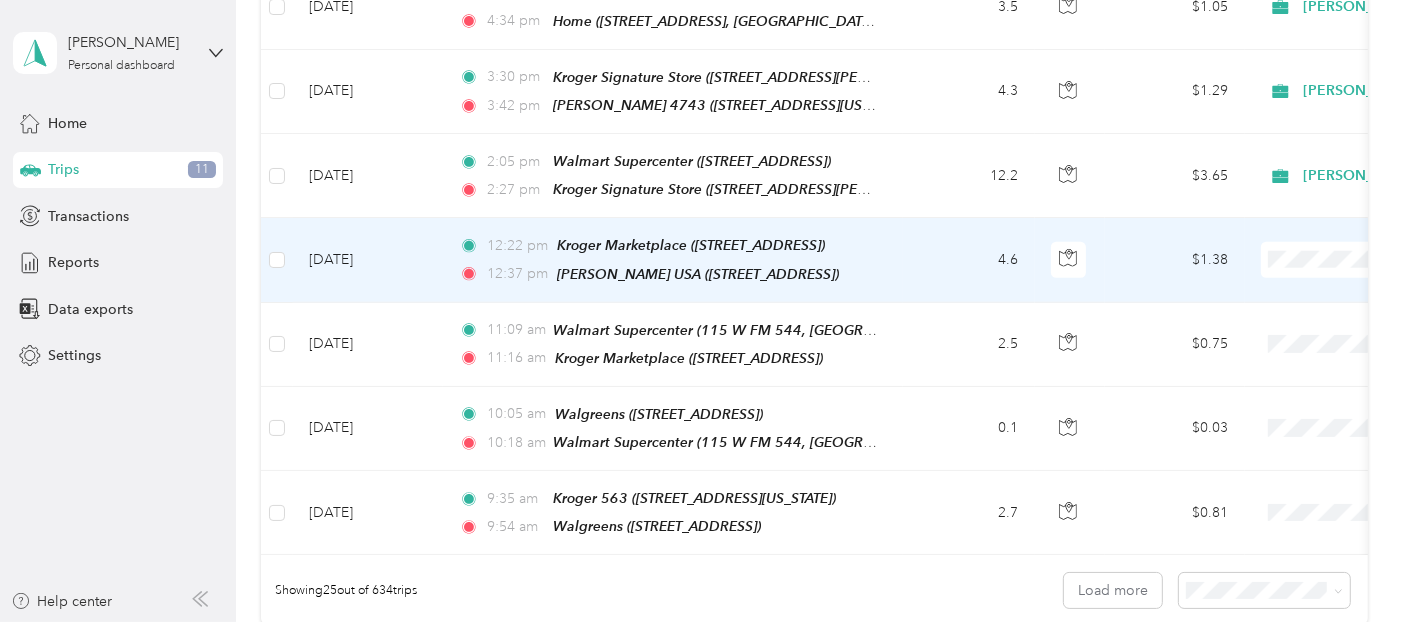 click on "4.6" at bounding box center (969, 260) 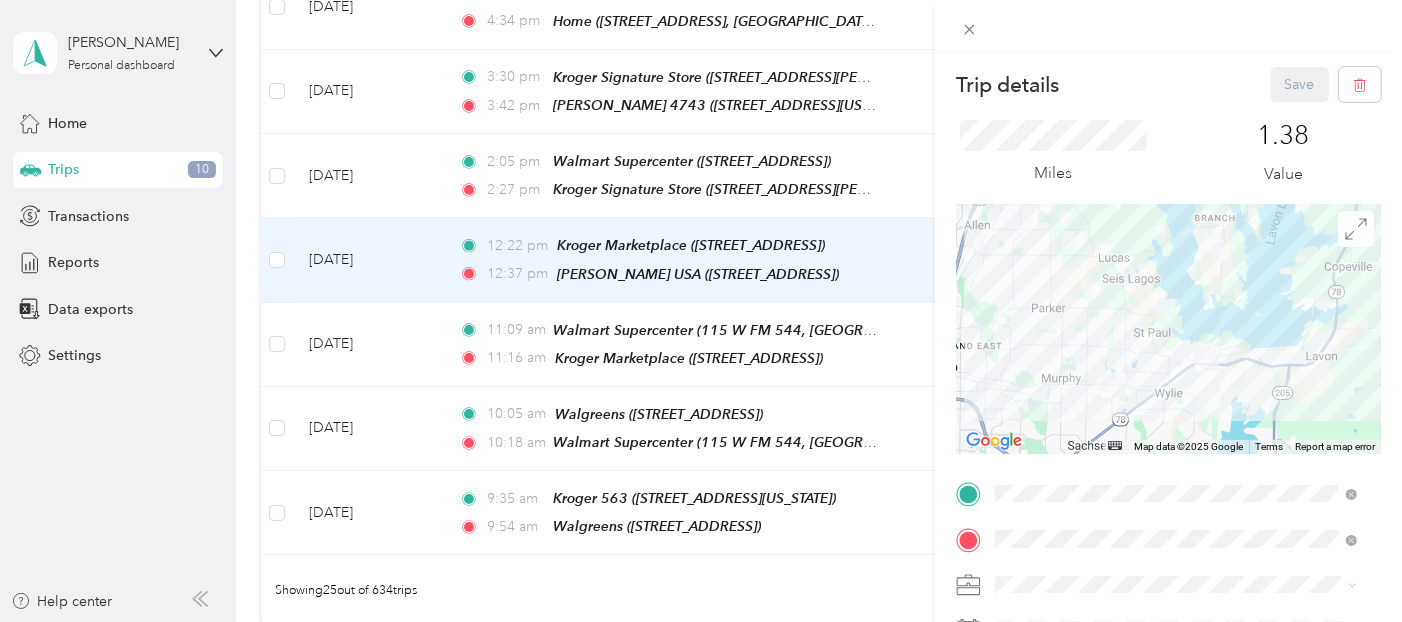 click on "[STREET_ADDRESS]" at bounding box center (1095, 332) 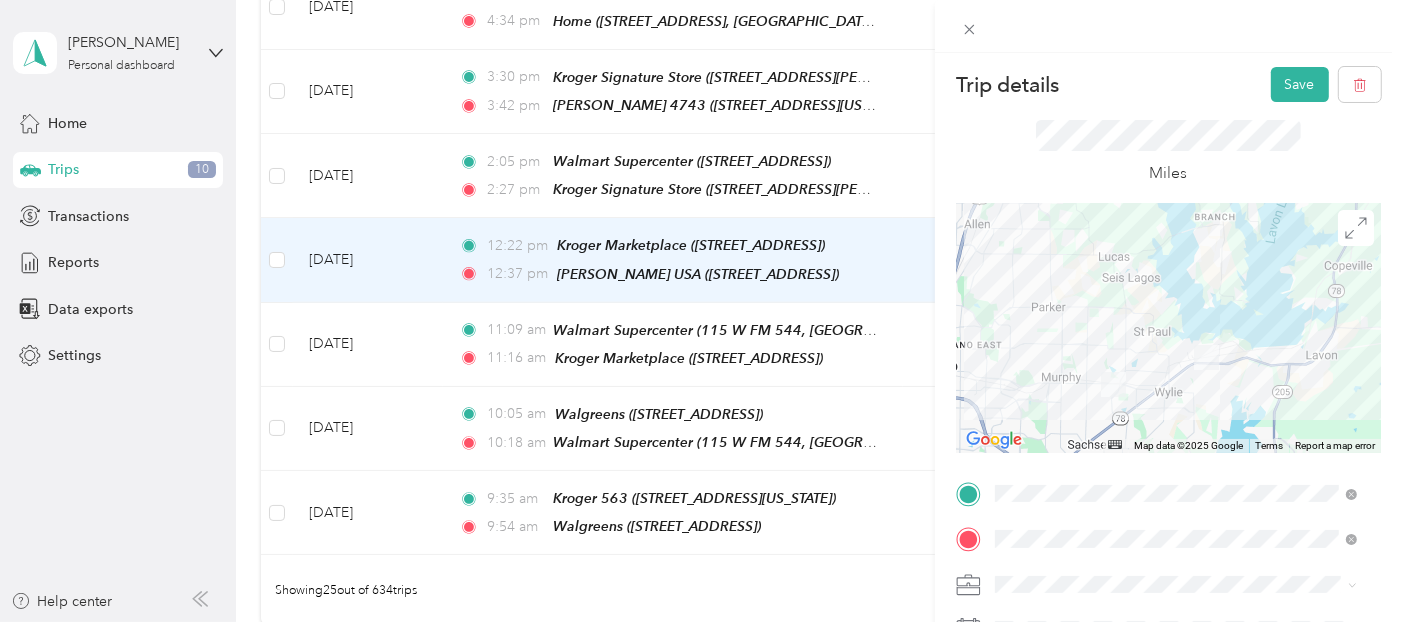 click on "[PERSON_NAME]" at bounding box center (1176, 503) 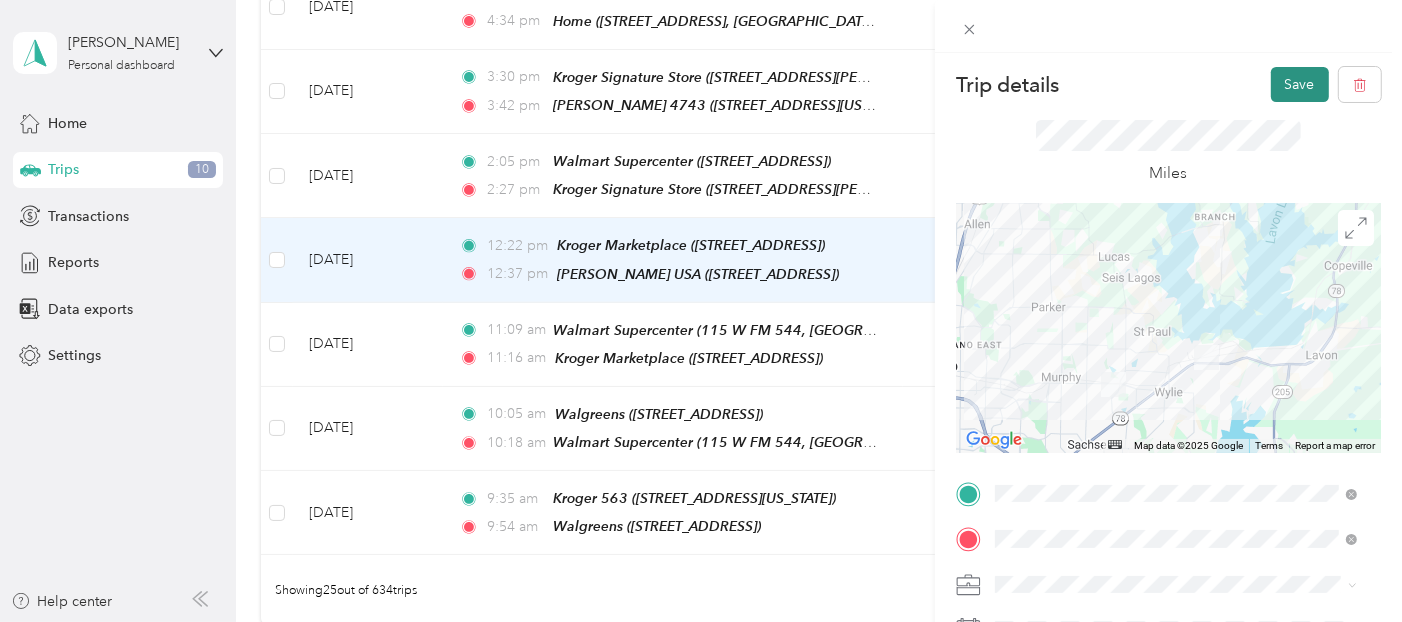 click on "Save" at bounding box center [1300, 84] 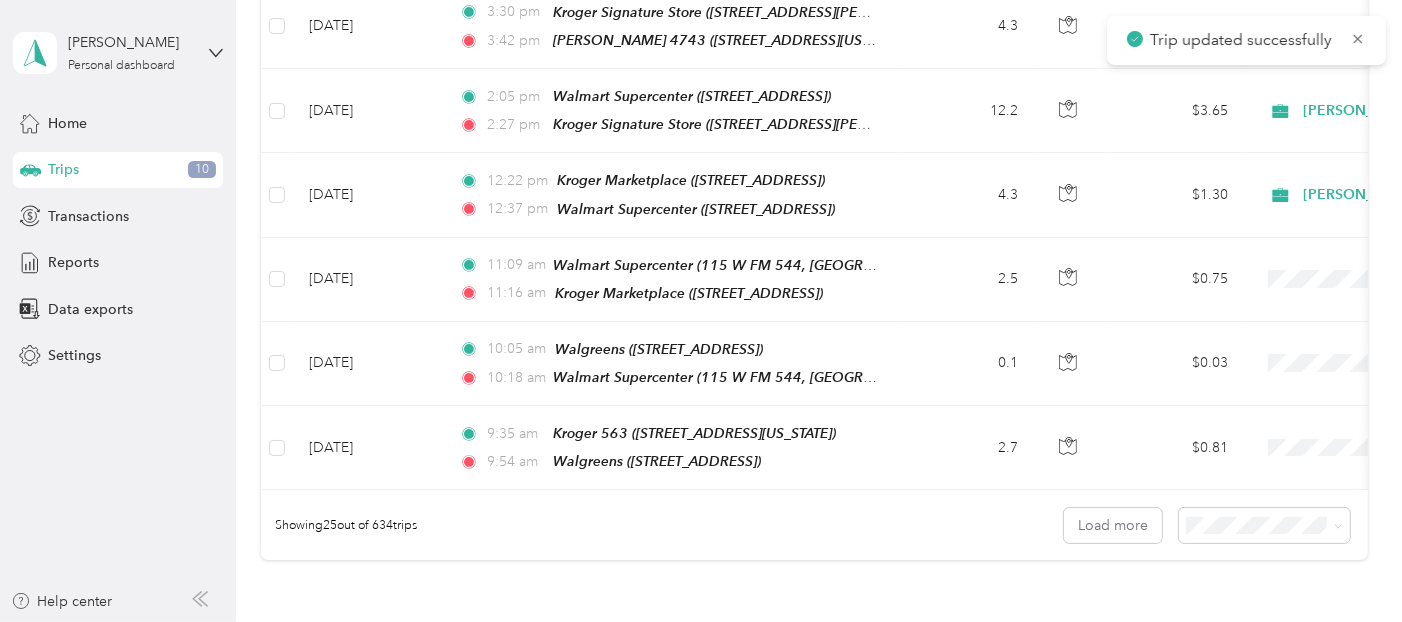 scroll, scrollTop: 2000, scrollLeft: 0, axis: vertical 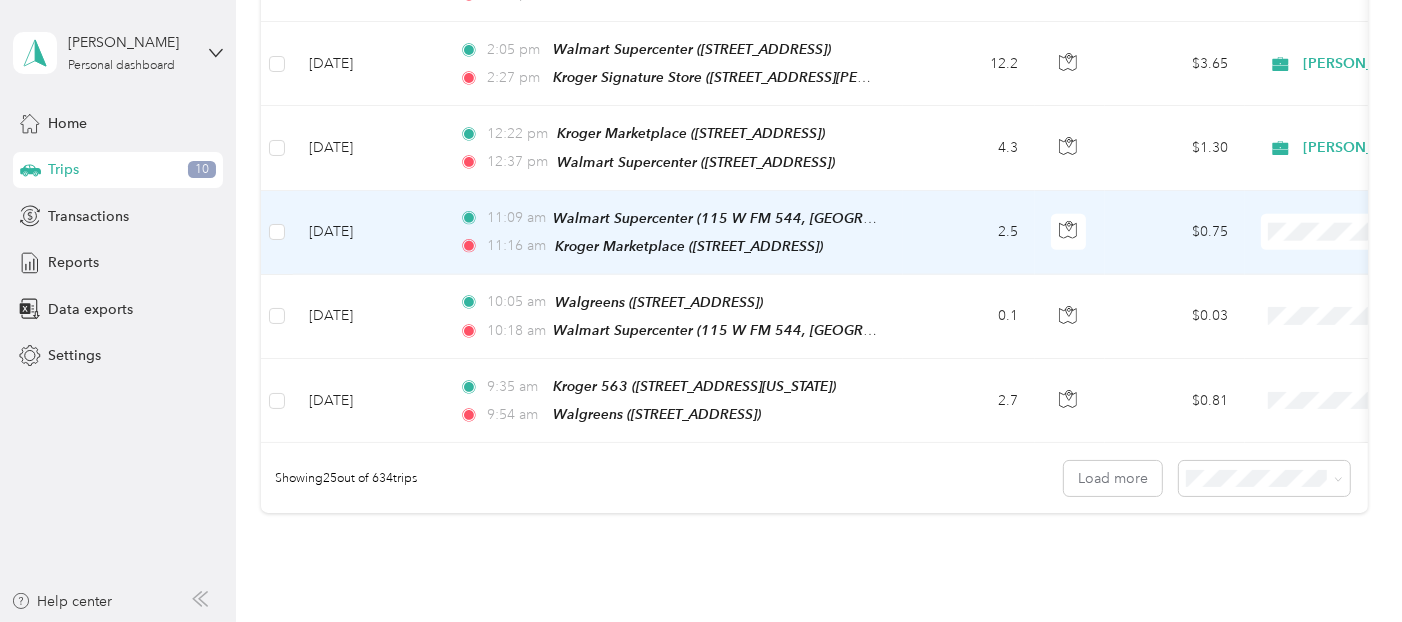 click on "[PERSON_NAME]" at bounding box center [1296, 217] 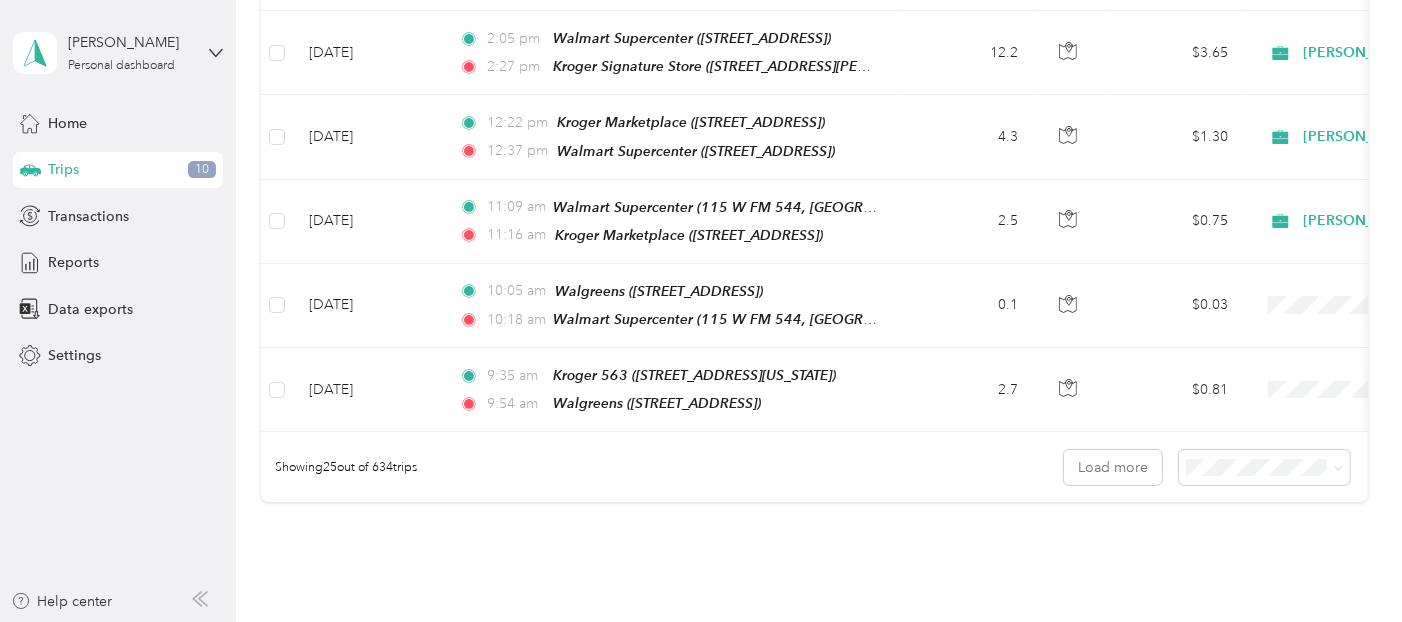 scroll, scrollTop: 1904, scrollLeft: 0, axis: vertical 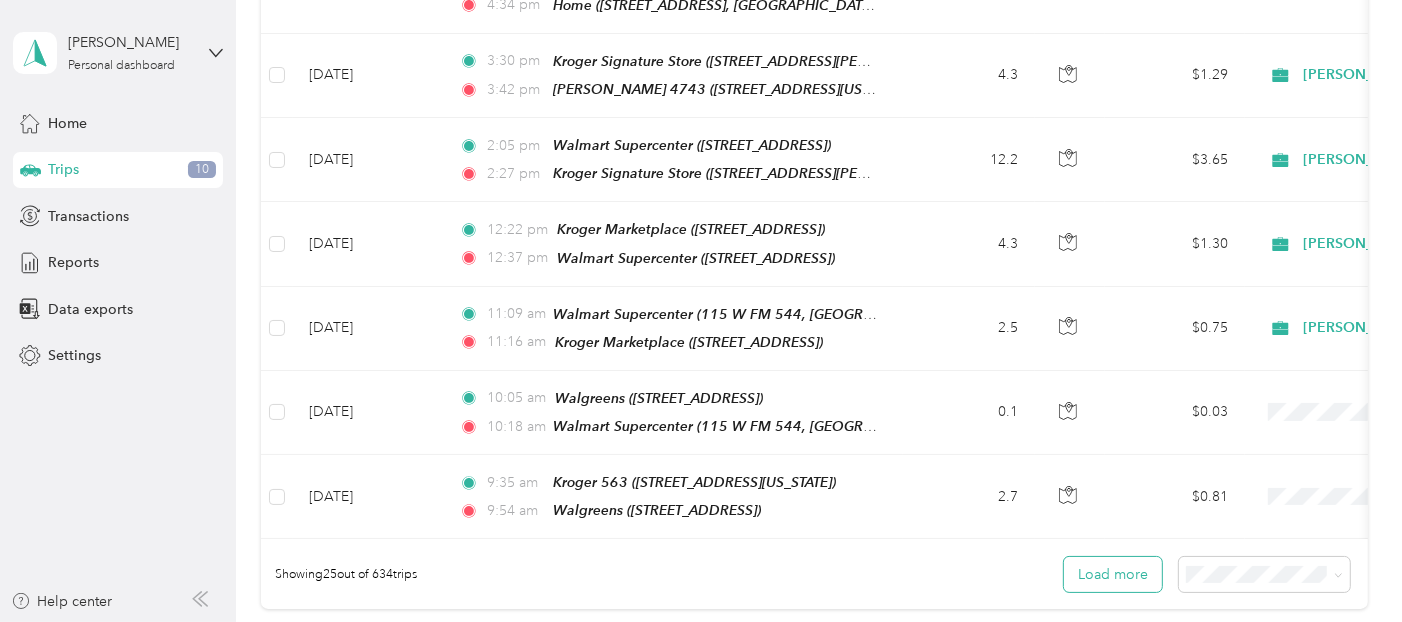 click on "Load more" at bounding box center (1113, 574) 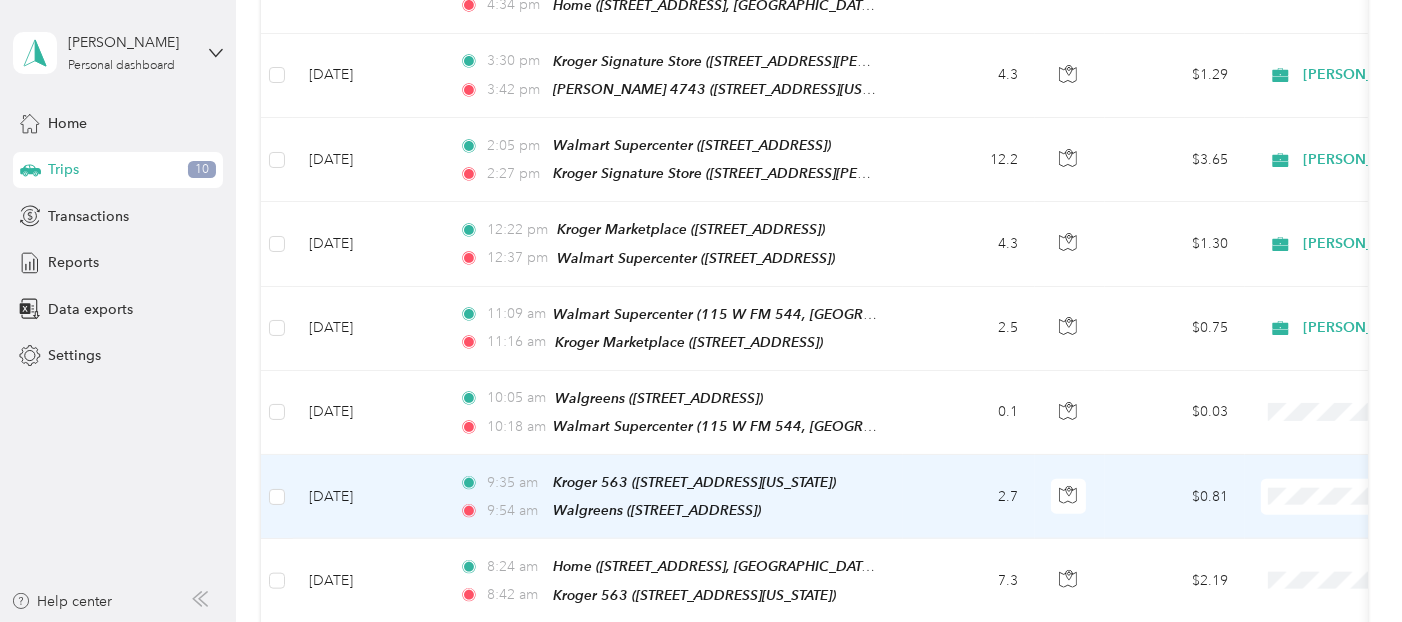 scroll, scrollTop: 2126, scrollLeft: 0, axis: vertical 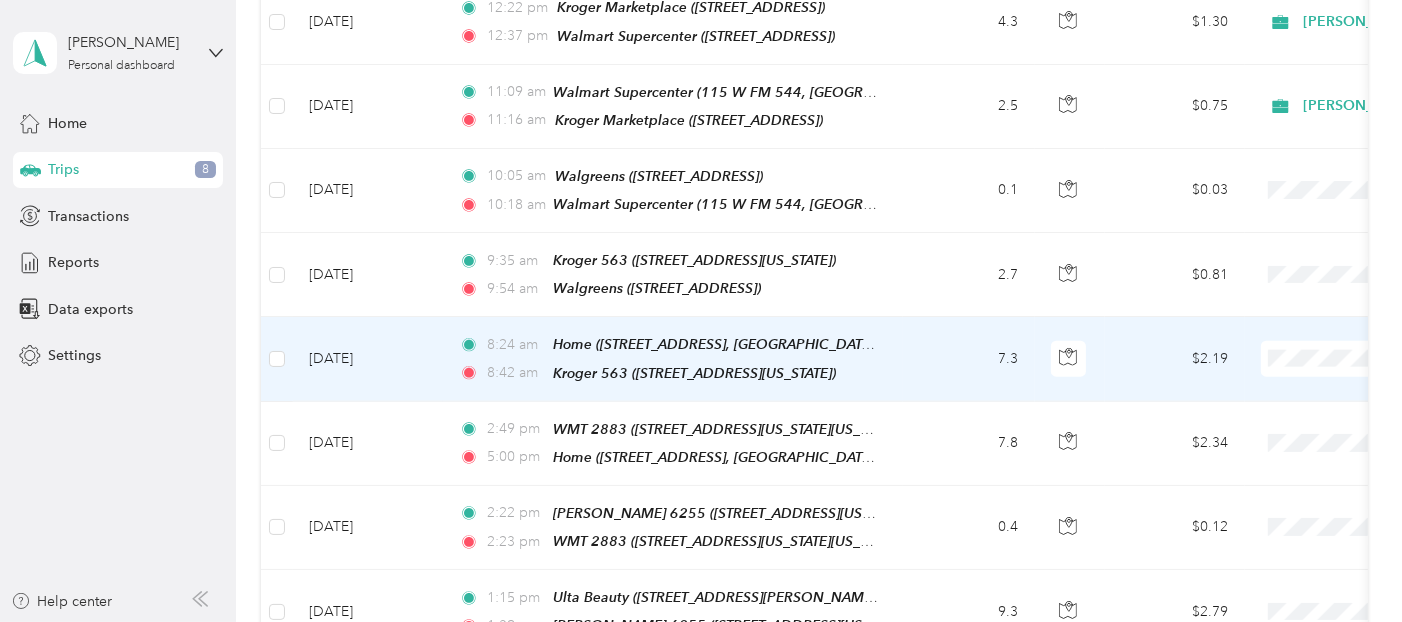click on "[PERSON_NAME]" at bounding box center (1296, 336) 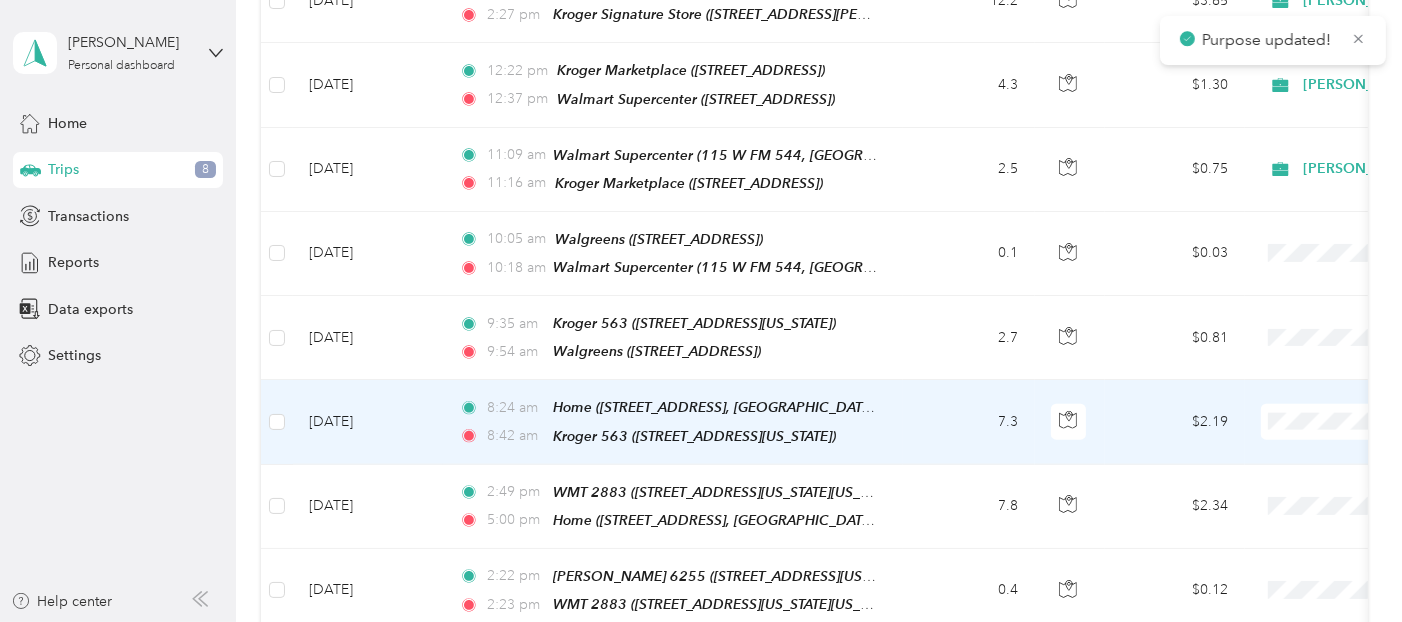scroll, scrollTop: 2015, scrollLeft: 0, axis: vertical 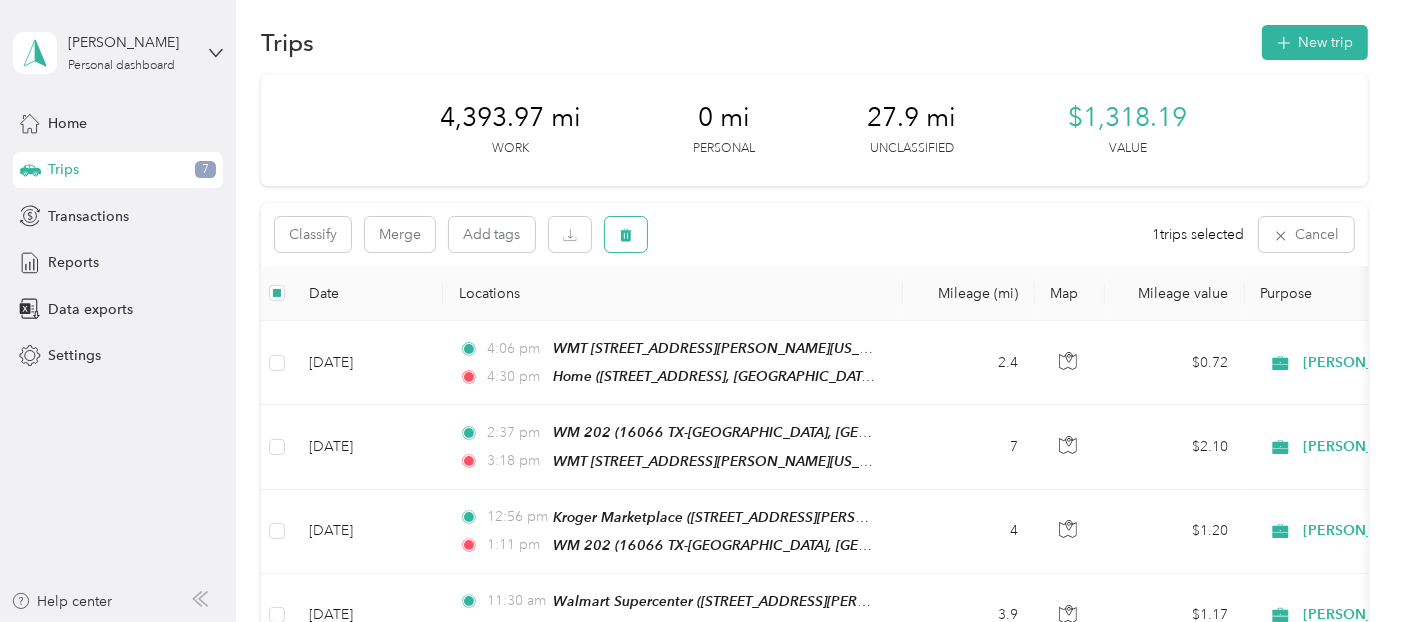 click 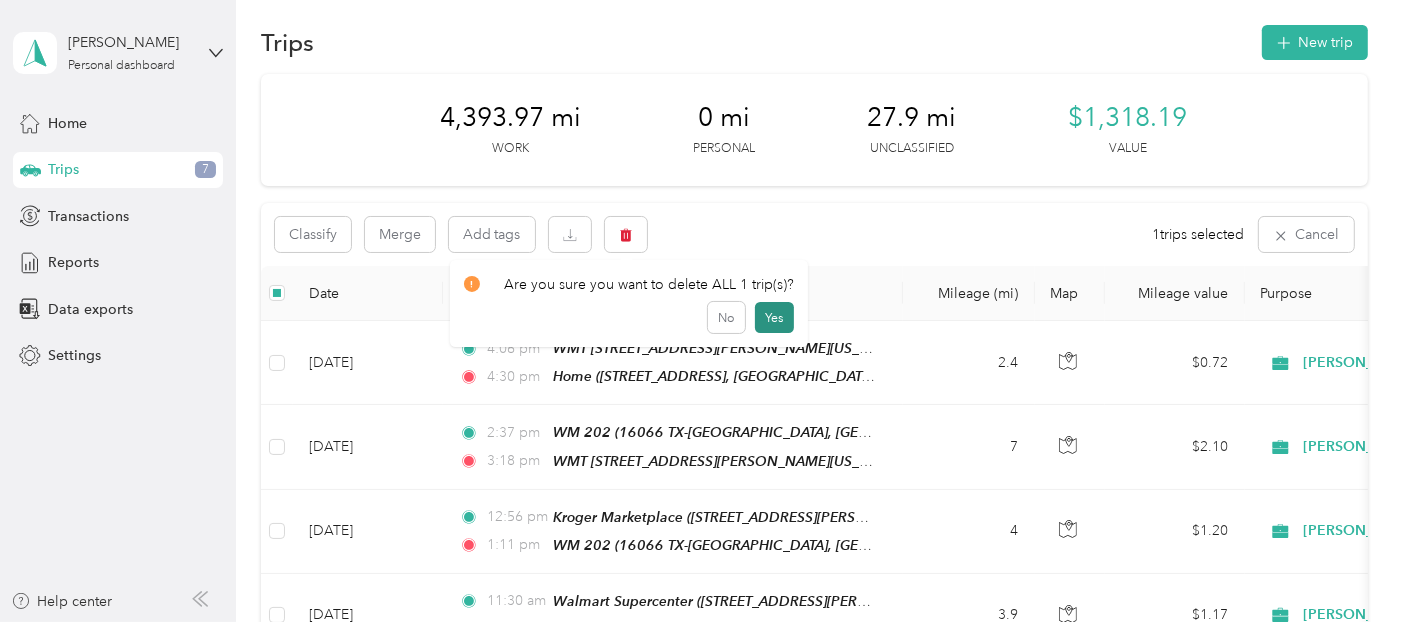 drag, startPoint x: 772, startPoint y: 313, endPoint x: 1173, endPoint y: 340, distance: 401.90796 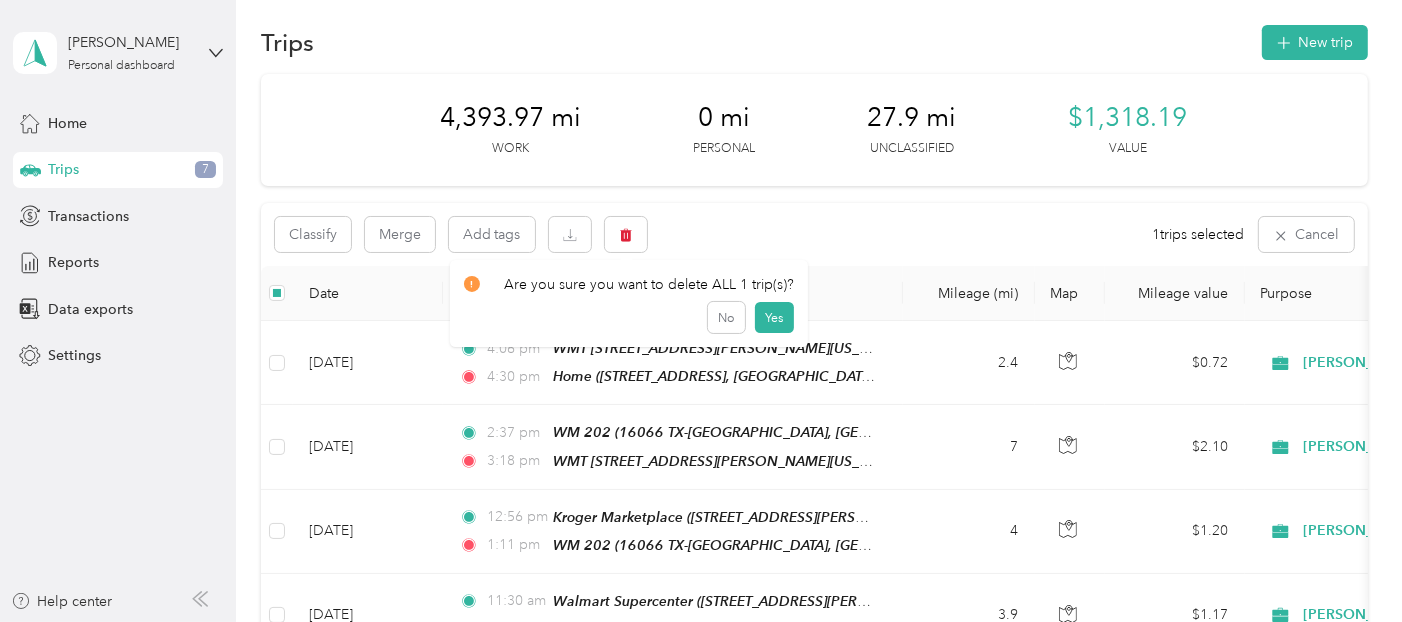 click on "Yes" at bounding box center (774, 318) 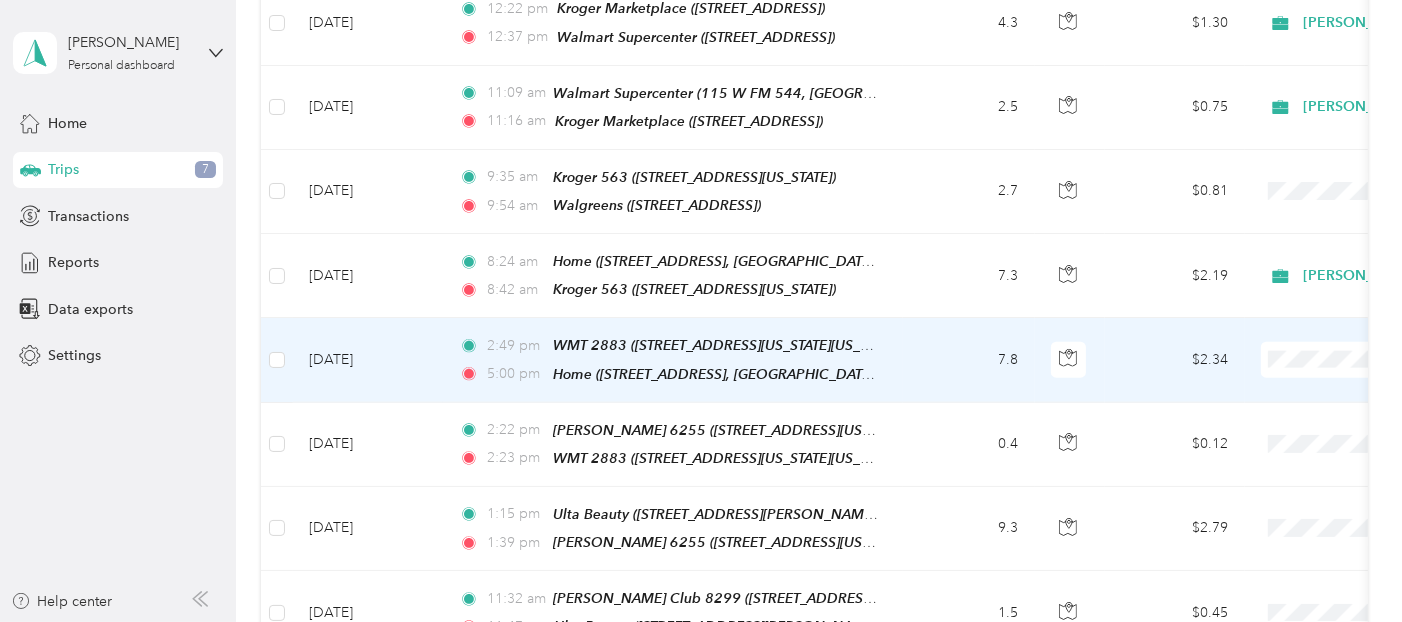scroll, scrollTop: 2014, scrollLeft: 0, axis: vertical 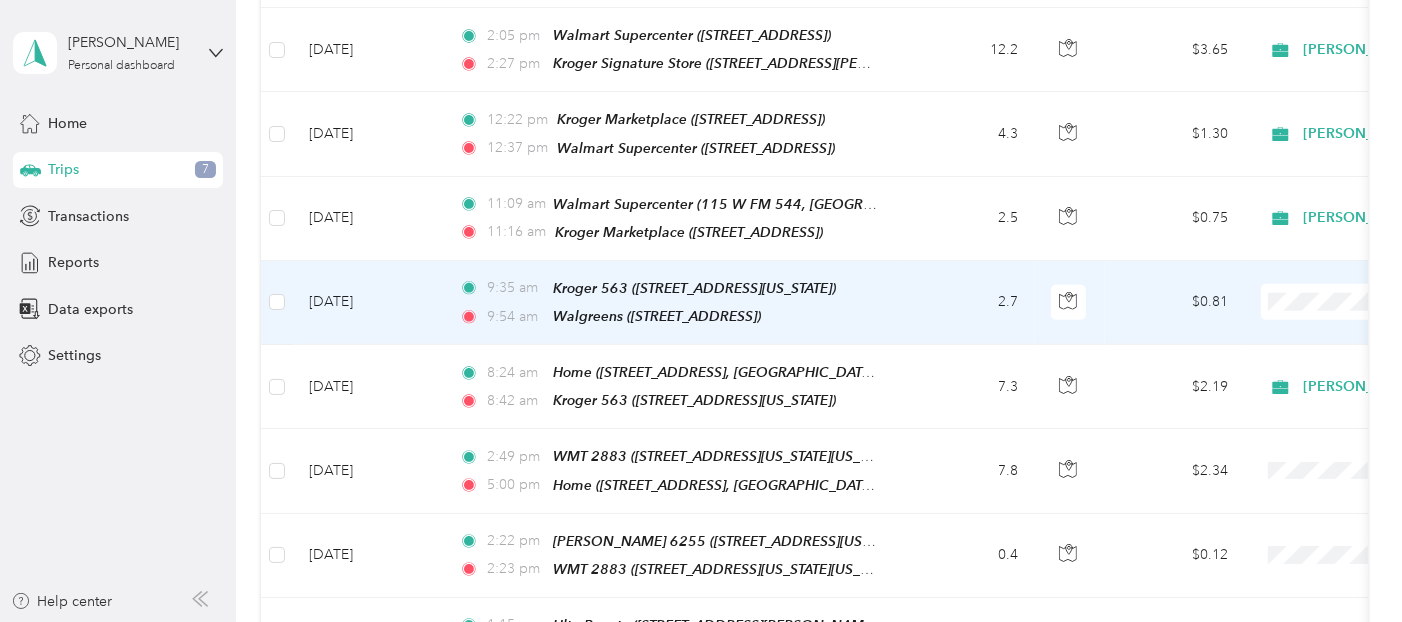 click on "2.7" at bounding box center (969, 303) 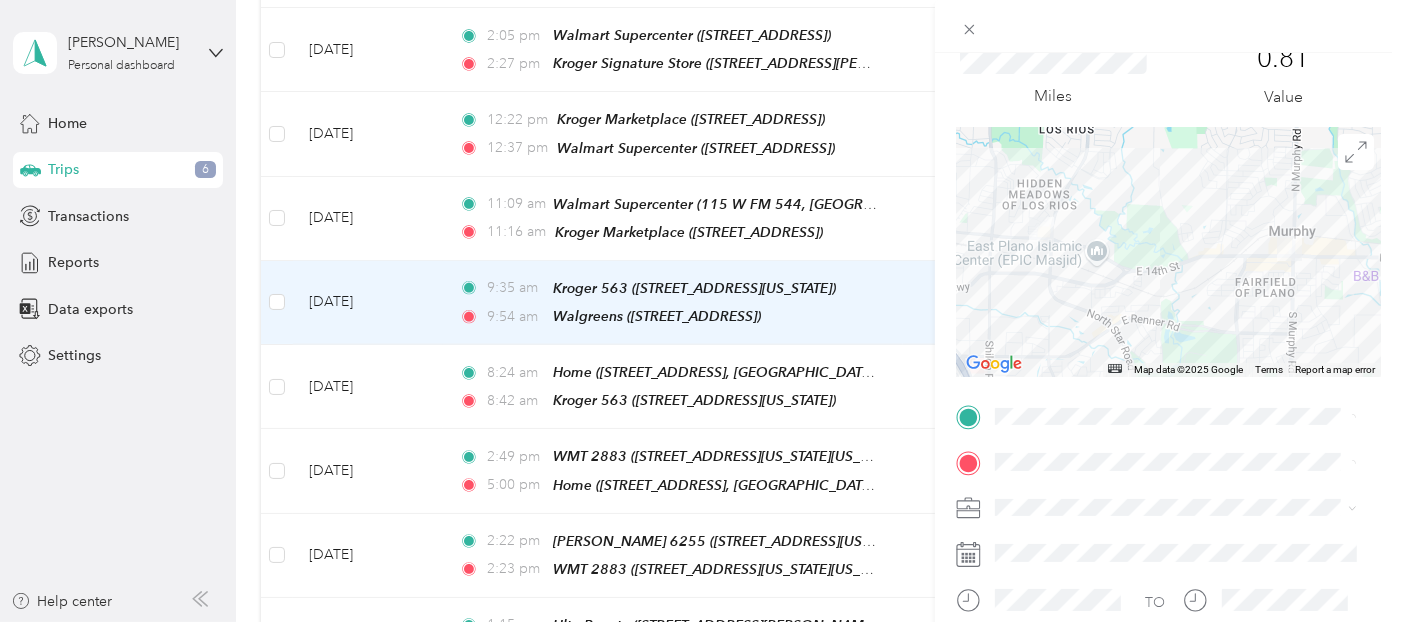 scroll, scrollTop: 111, scrollLeft: 0, axis: vertical 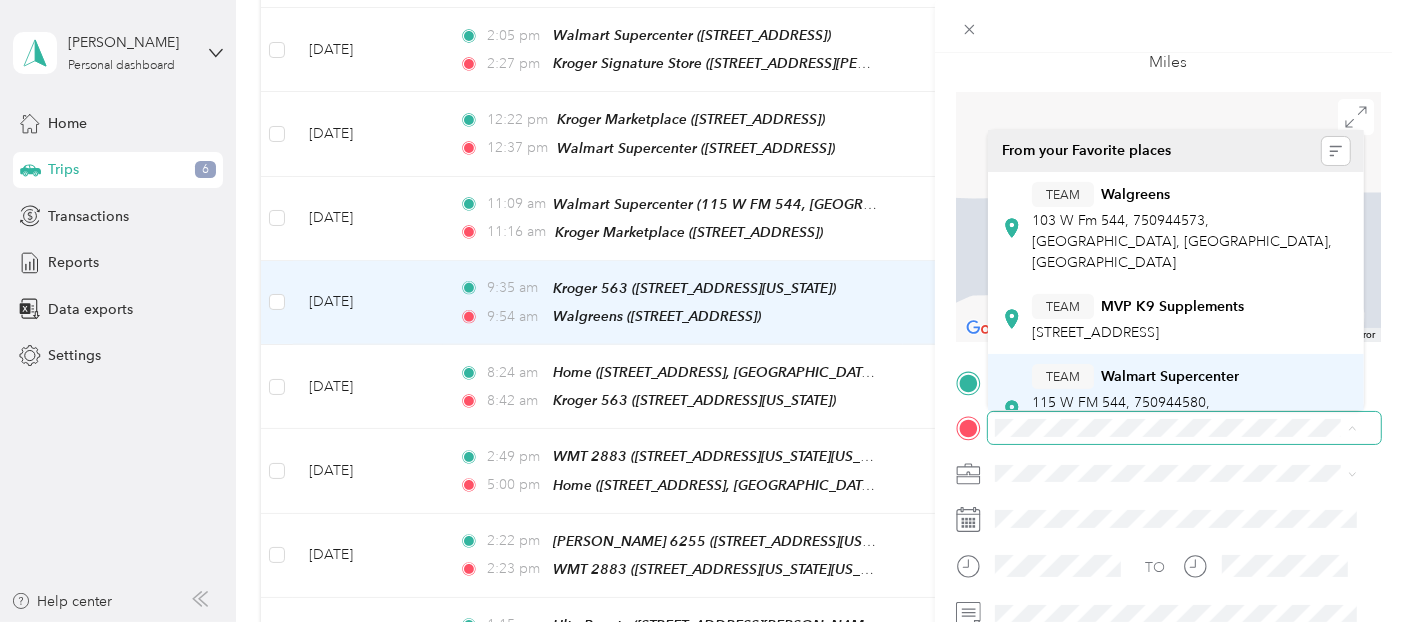 click on "115 W FM 544, 750944580, [GEOGRAPHIC_DATA], [GEOGRAPHIC_DATA], [GEOGRAPHIC_DATA]" at bounding box center [1182, 423] 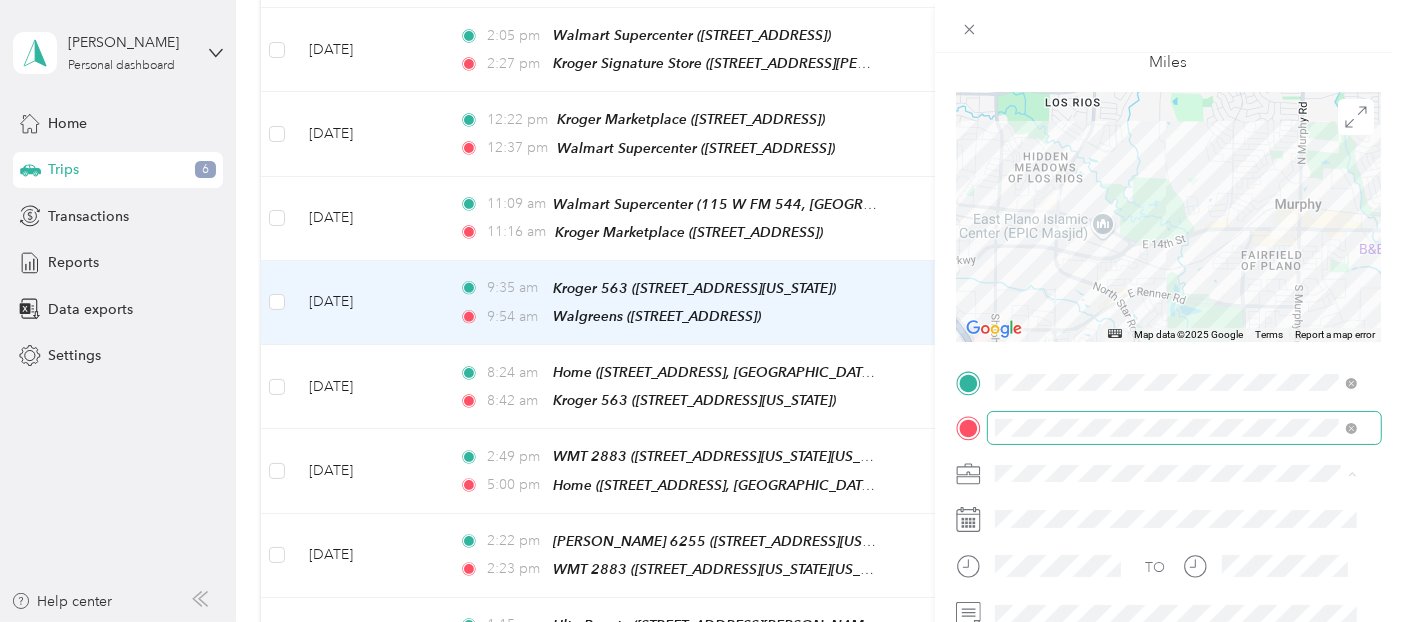 click on "[PERSON_NAME]" at bounding box center [1176, 508] 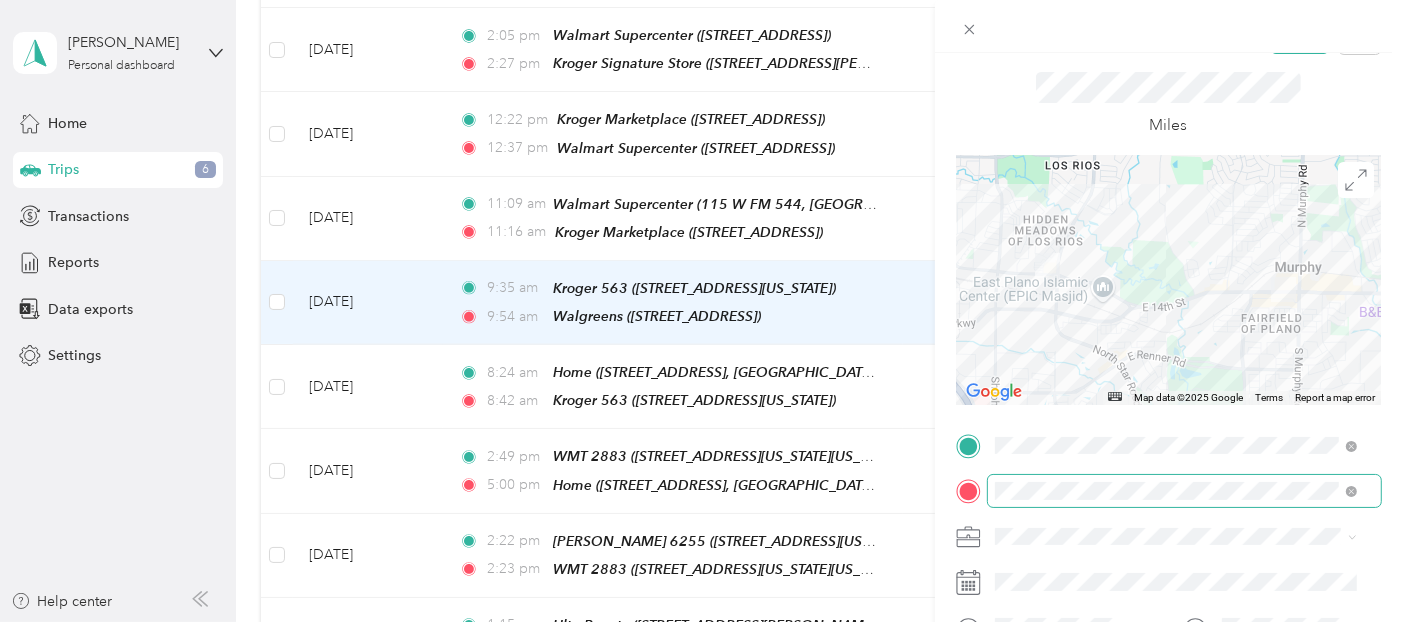 scroll, scrollTop: 0, scrollLeft: 0, axis: both 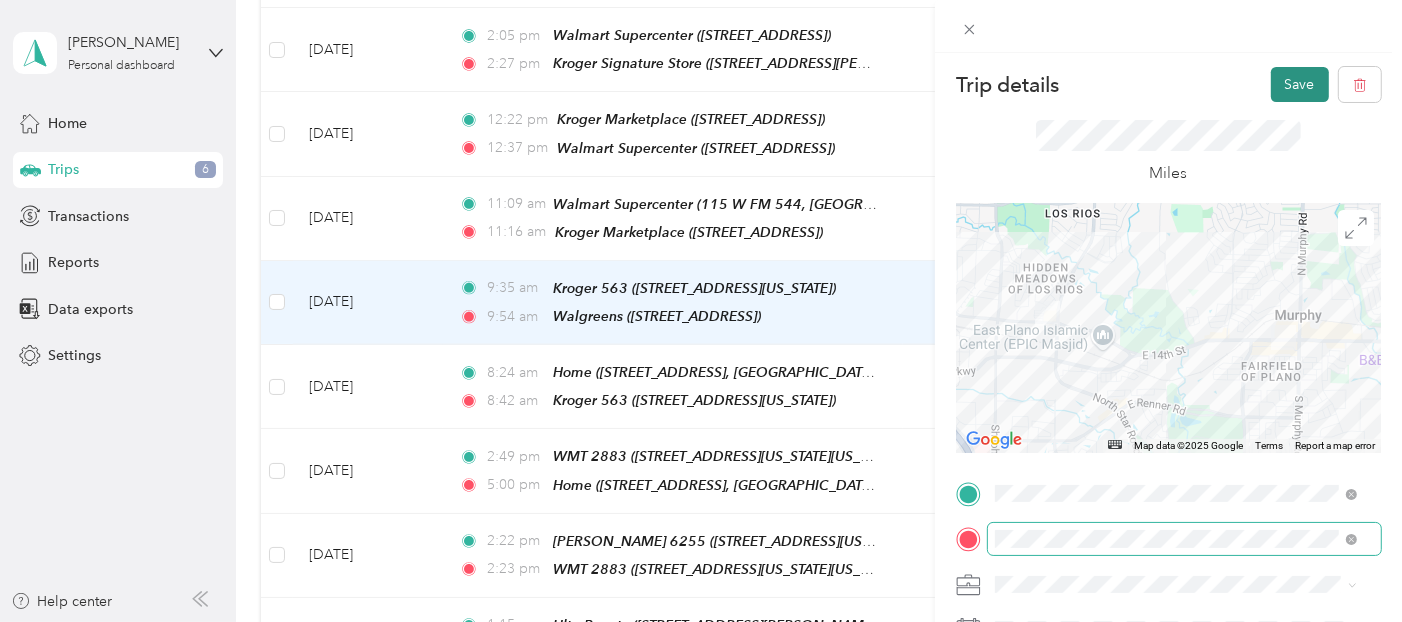 click on "Save" at bounding box center (1300, 84) 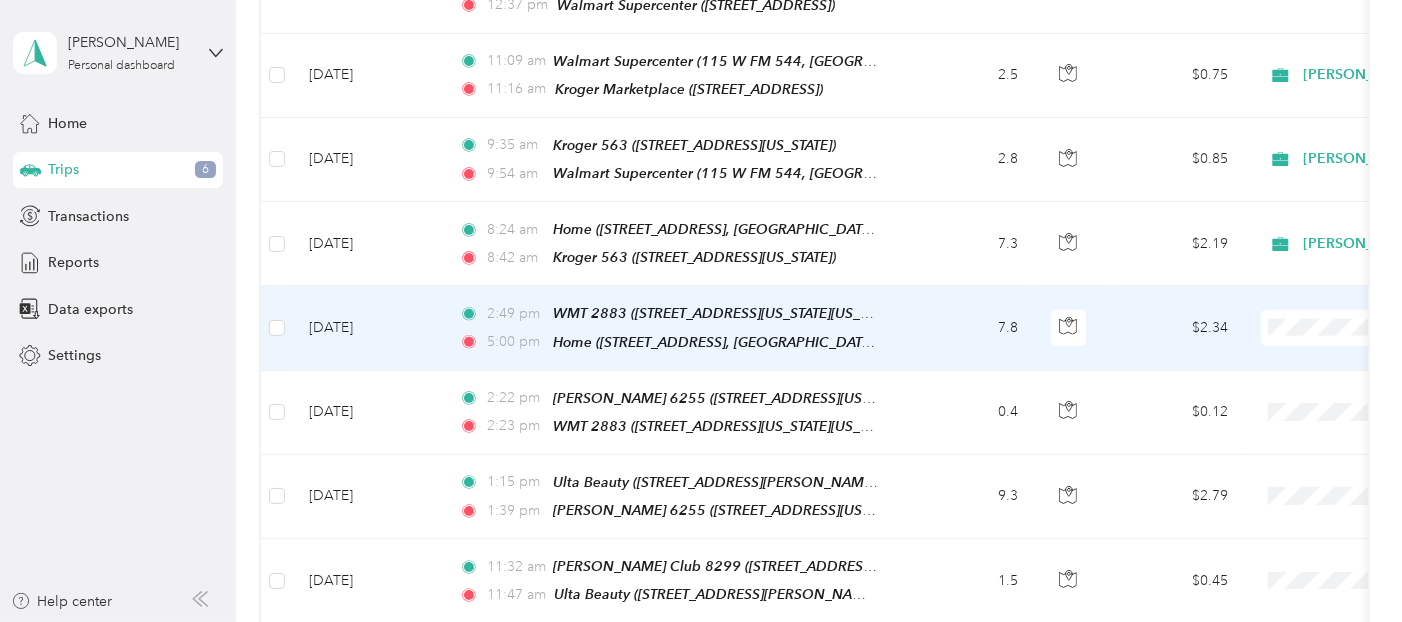 scroll, scrollTop: 2236, scrollLeft: 0, axis: vertical 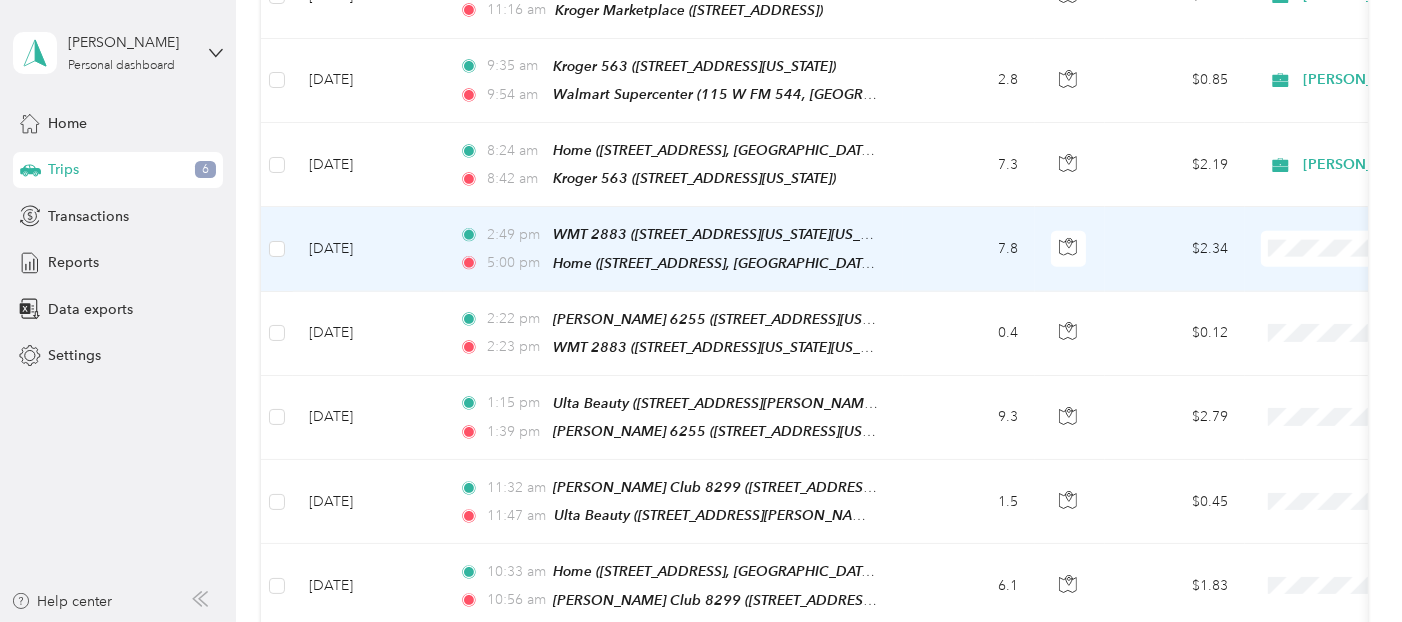 click on "[PERSON_NAME]" at bounding box center [1296, 227] 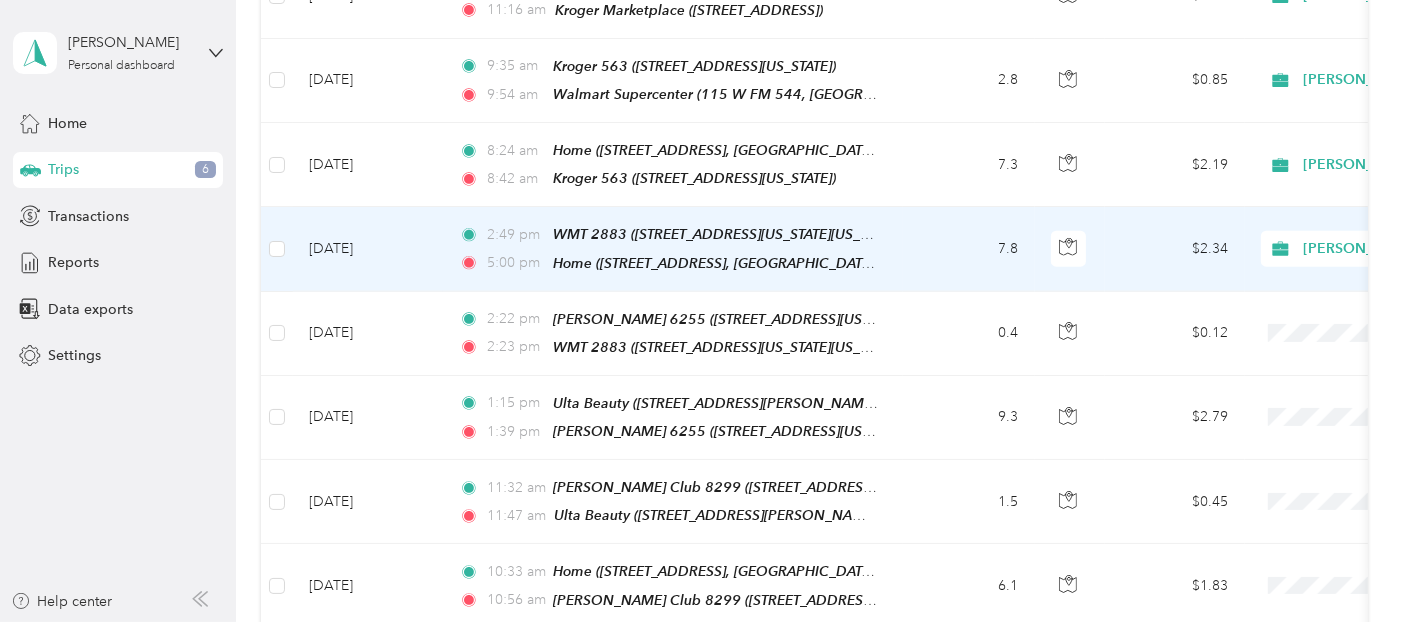 click on "[PERSON_NAME]" at bounding box center [1394, 249] 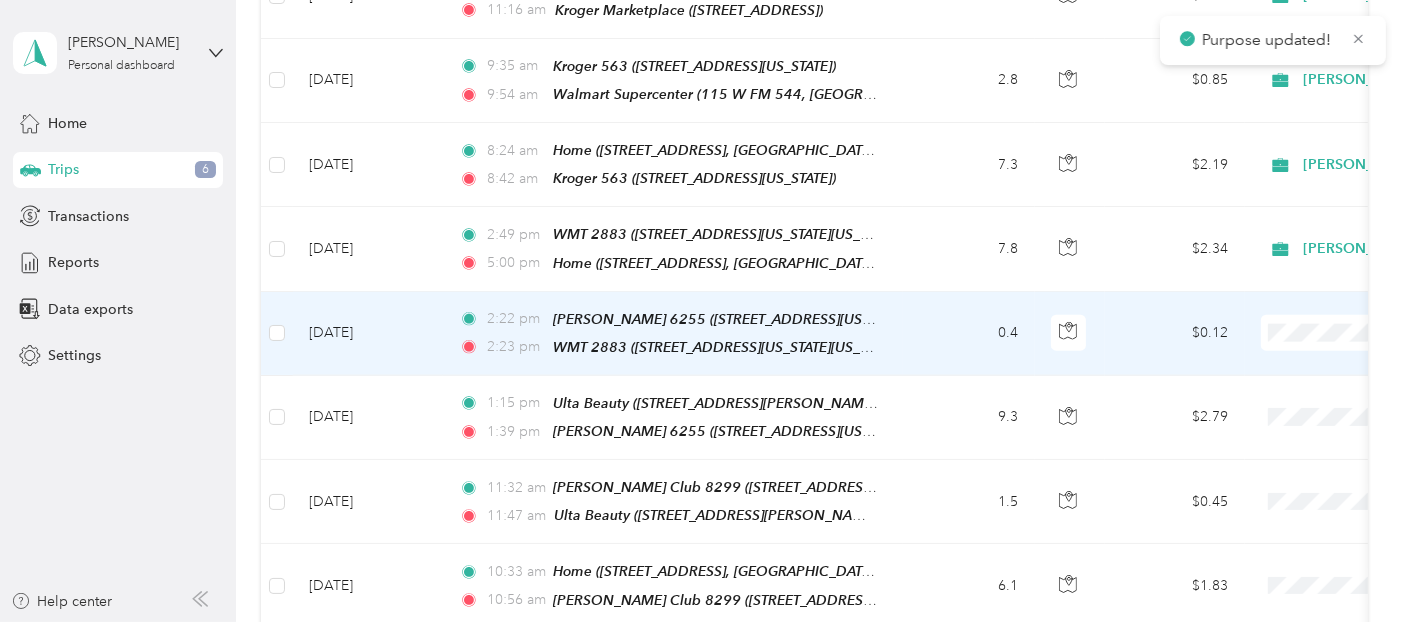 click on "[PERSON_NAME]" at bounding box center (1296, 308) 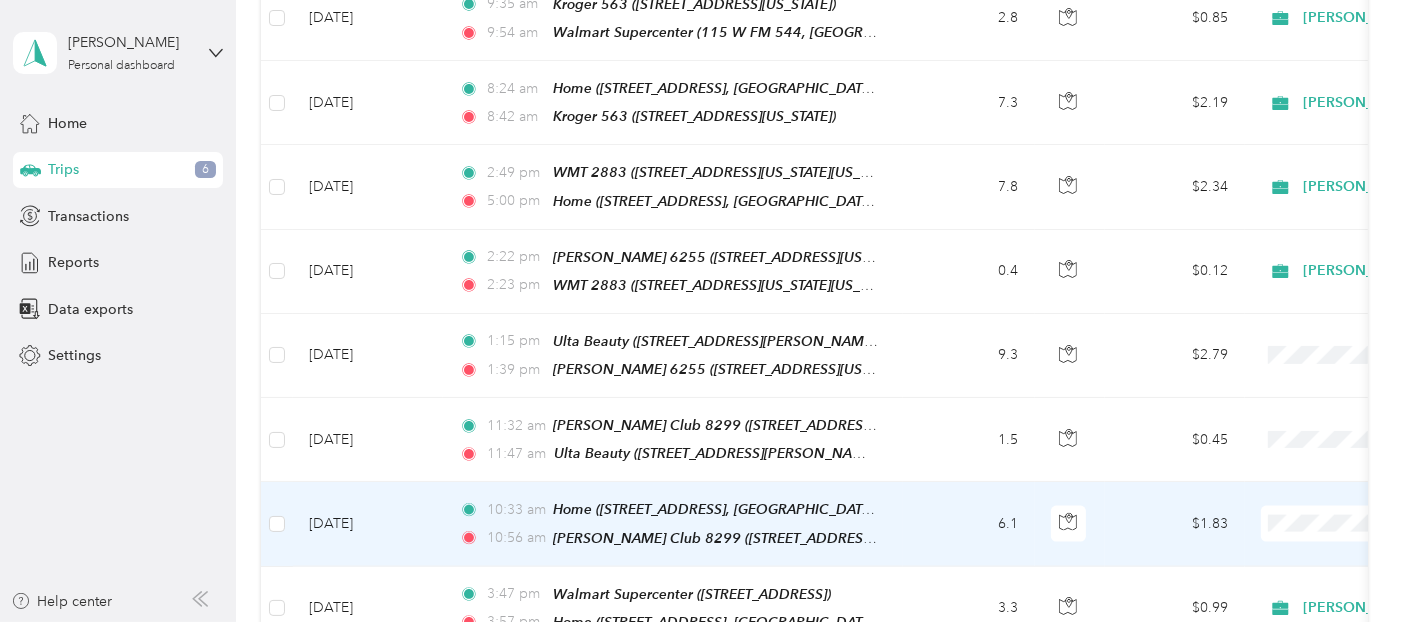 scroll, scrollTop: 2347, scrollLeft: 0, axis: vertical 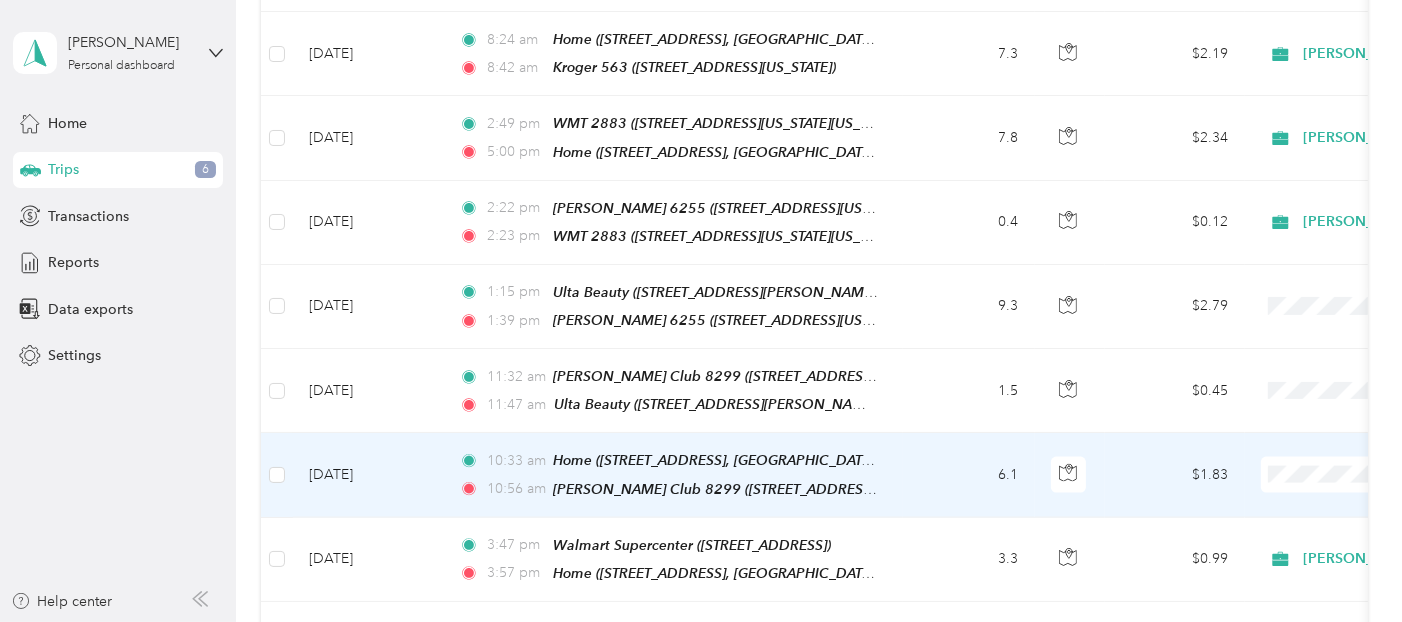 click on "[PERSON_NAME]" at bounding box center [1278, 444] 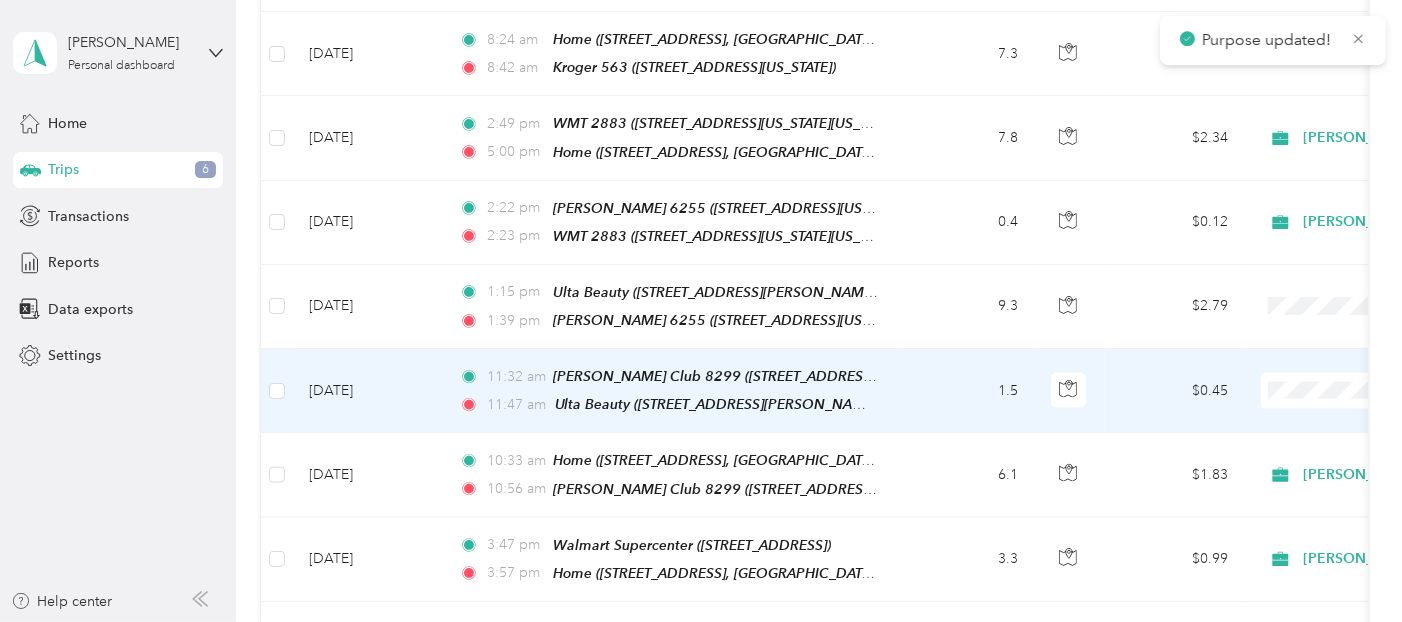 click on "1.5" at bounding box center (969, 391) 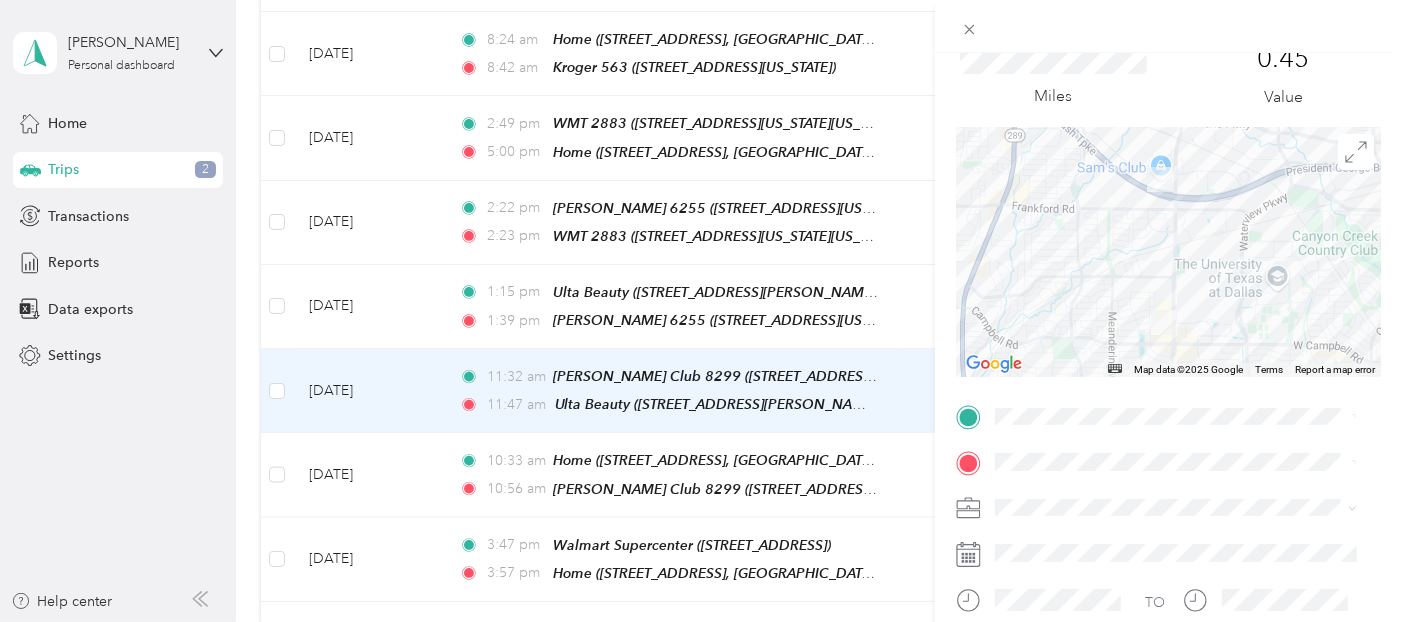 scroll, scrollTop: 111, scrollLeft: 0, axis: vertical 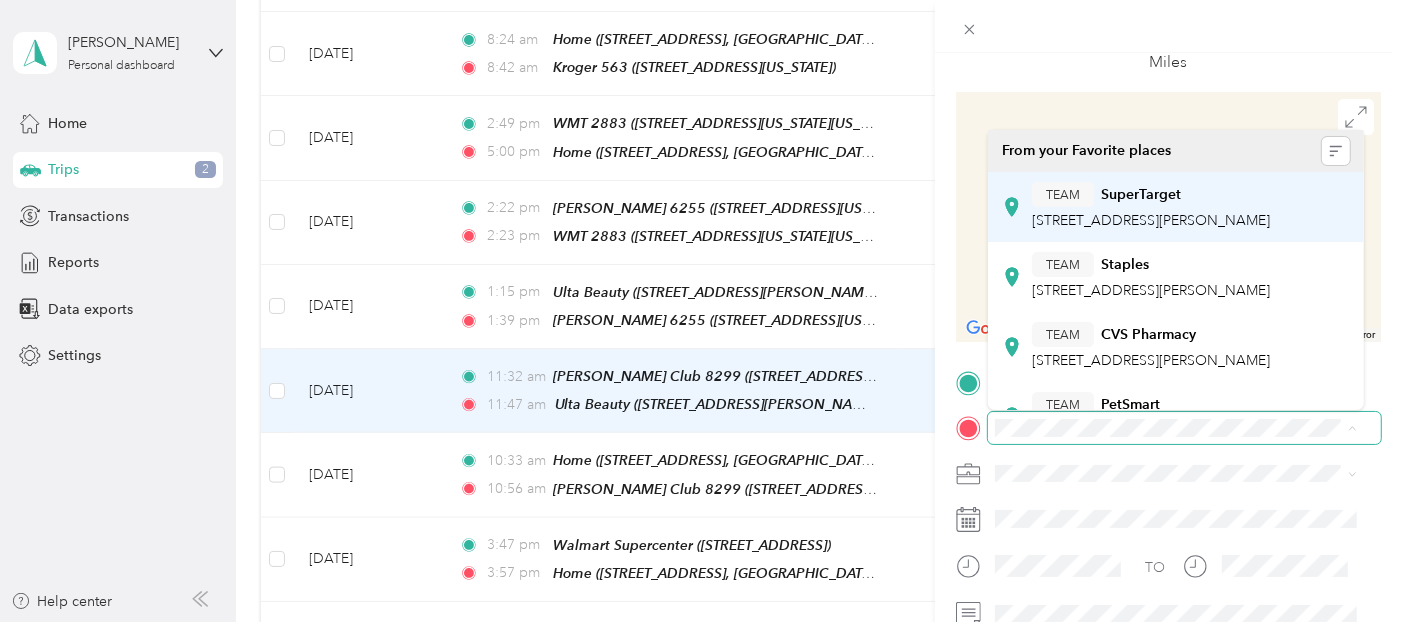 click on "[STREET_ADDRESS][PERSON_NAME]" at bounding box center (1151, 220) 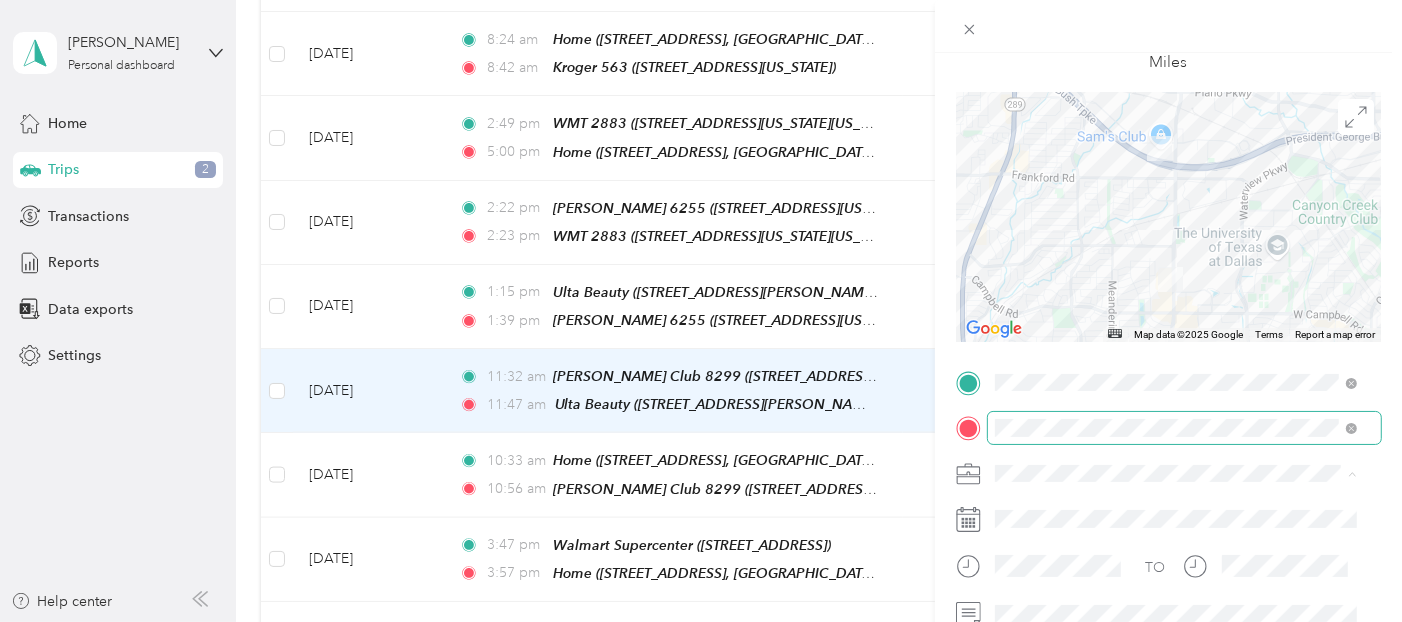 click on "[PERSON_NAME]" at bounding box center [1176, 508] 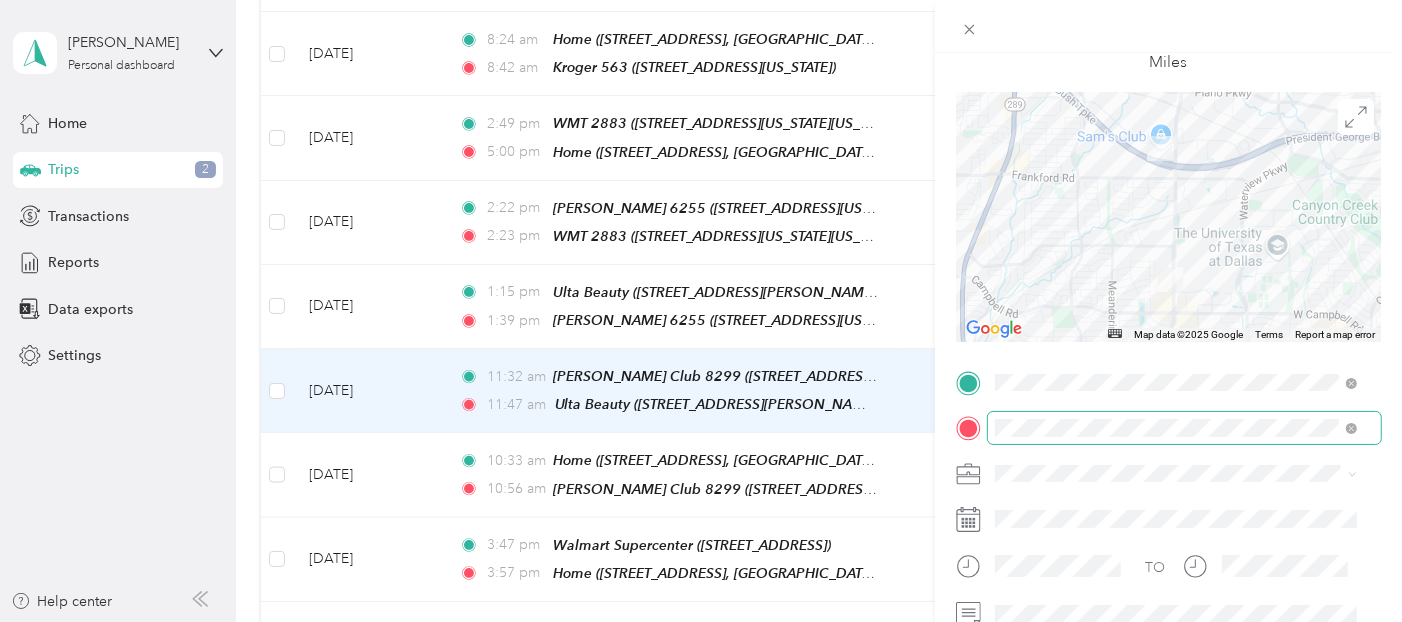 scroll, scrollTop: 0, scrollLeft: 0, axis: both 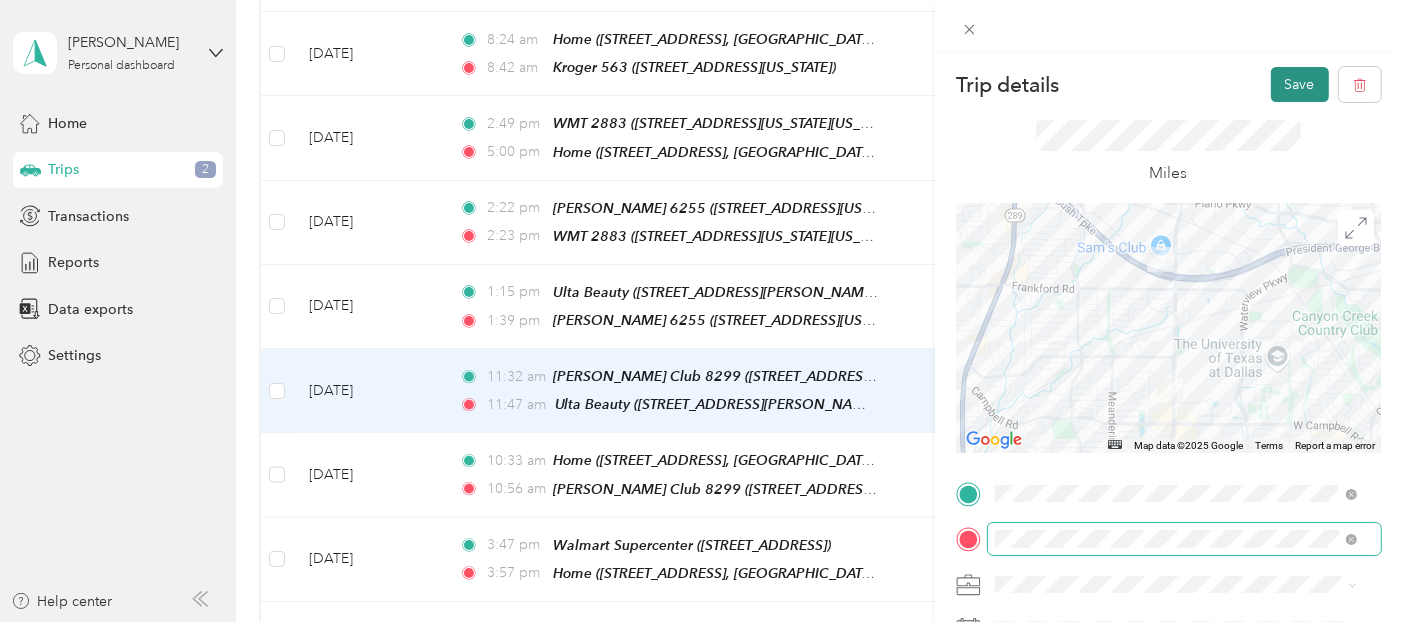 click on "Save" at bounding box center [1300, 84] 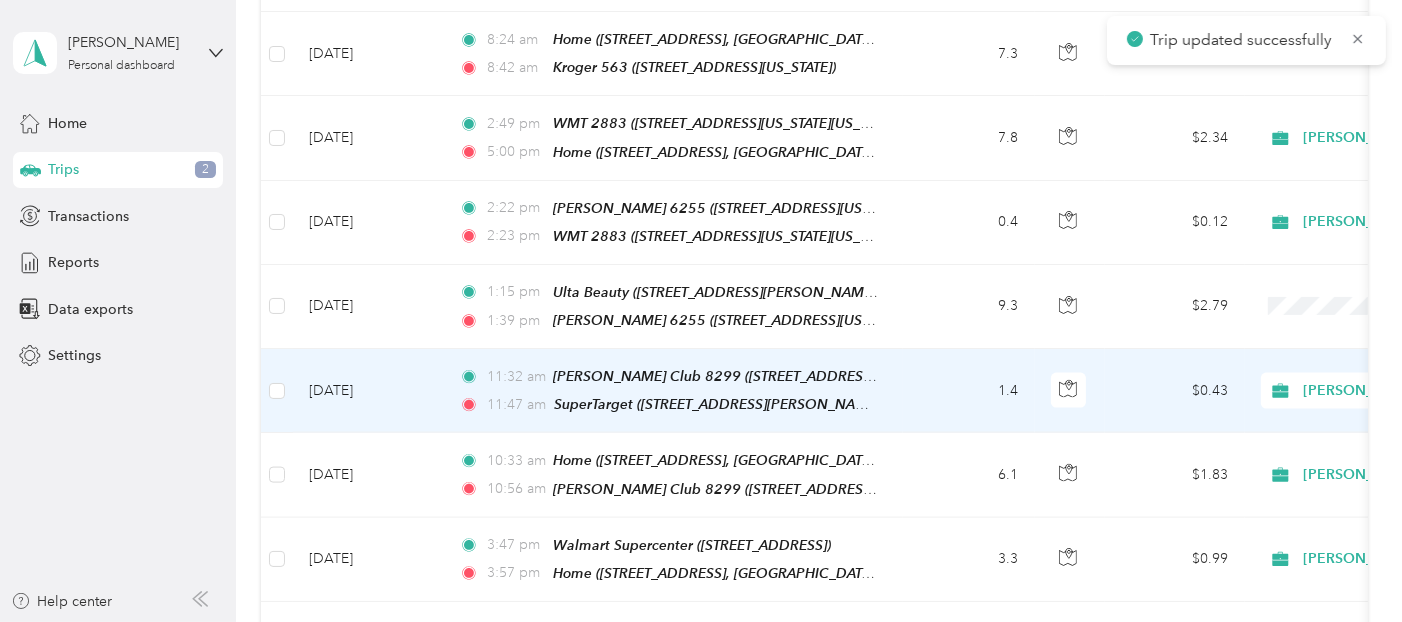 click on "[PERSON_NAME]" at bounding box center (1394, 391) 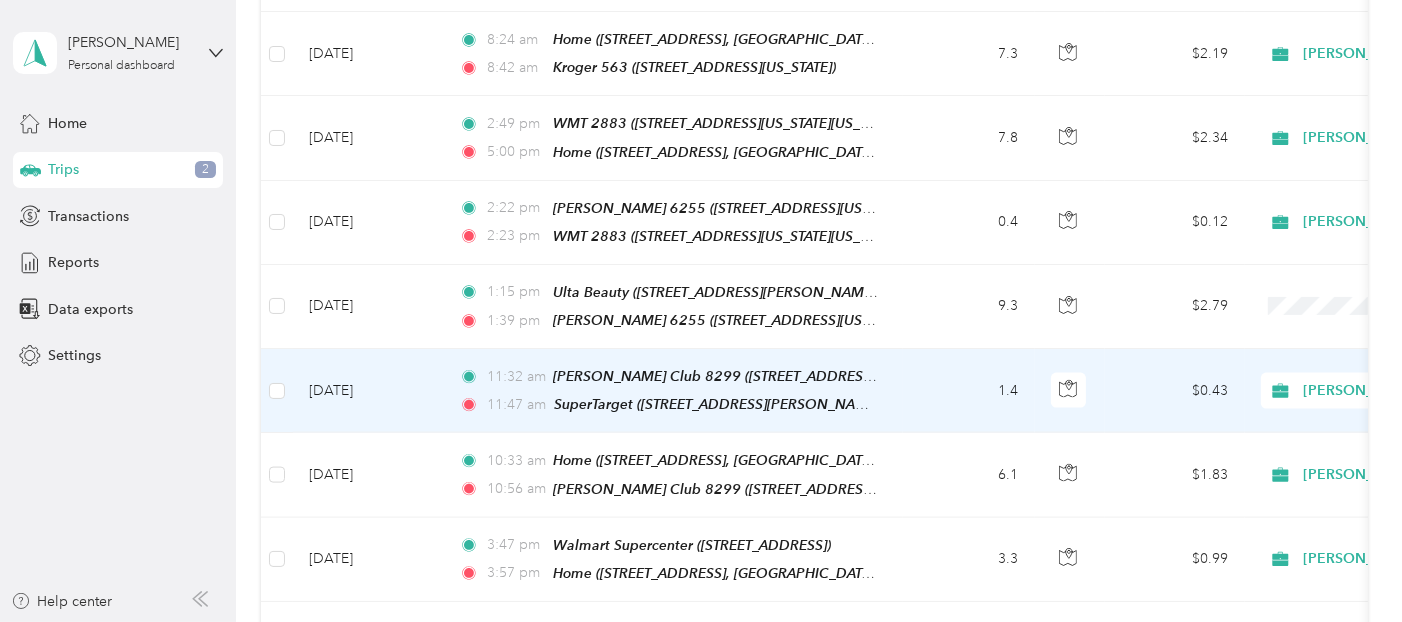 click on "11:32 am [PERSON_NAME] Club 8299 ([STREET_ADDRESS][PERSON_NAME], [GEOGRAPHIC_DATA], [US_STATE]) 11:47 am SuperTarget ([STREET_ADDRESS][PERSON_NAME])" at bounding box center [673, 391] 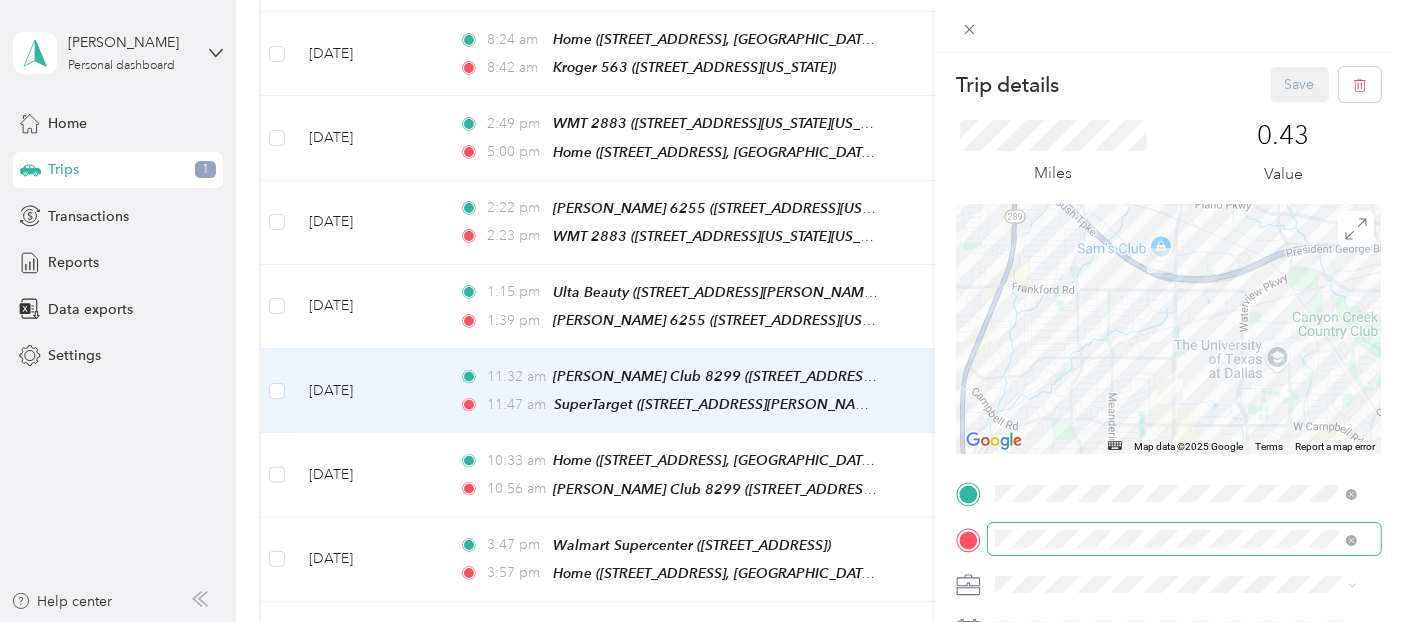 scroll, scrollTop: 111, scrollLeft: 0, axis: vertical 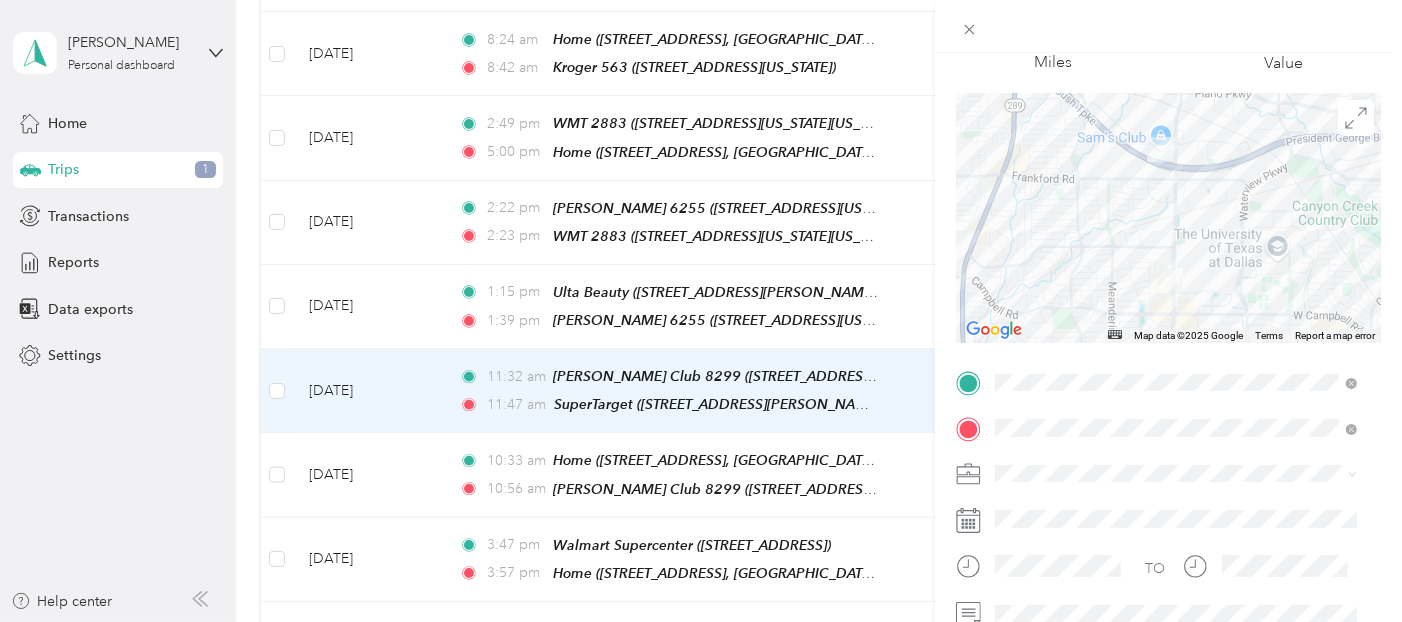 click on "Trip details Save This trip cannot be edited because it is either under review, approved, or paid. Contact your Team Manager to edit it. Miles 0.43 Value  ← Move left → Move right ↑ Move up ↓ Move down + Zoom in - Zoom out Home Jump left by 75% End Jump right by 75% Page Up Jump up by 75% Page Down Jump down by 75% Map Data Map data ©2025 Google Map data ©2025 Google 1 km  Click to toggle between metric and imperial units Terms Report a map error TO Add photo" at bounding box center (701, 311) 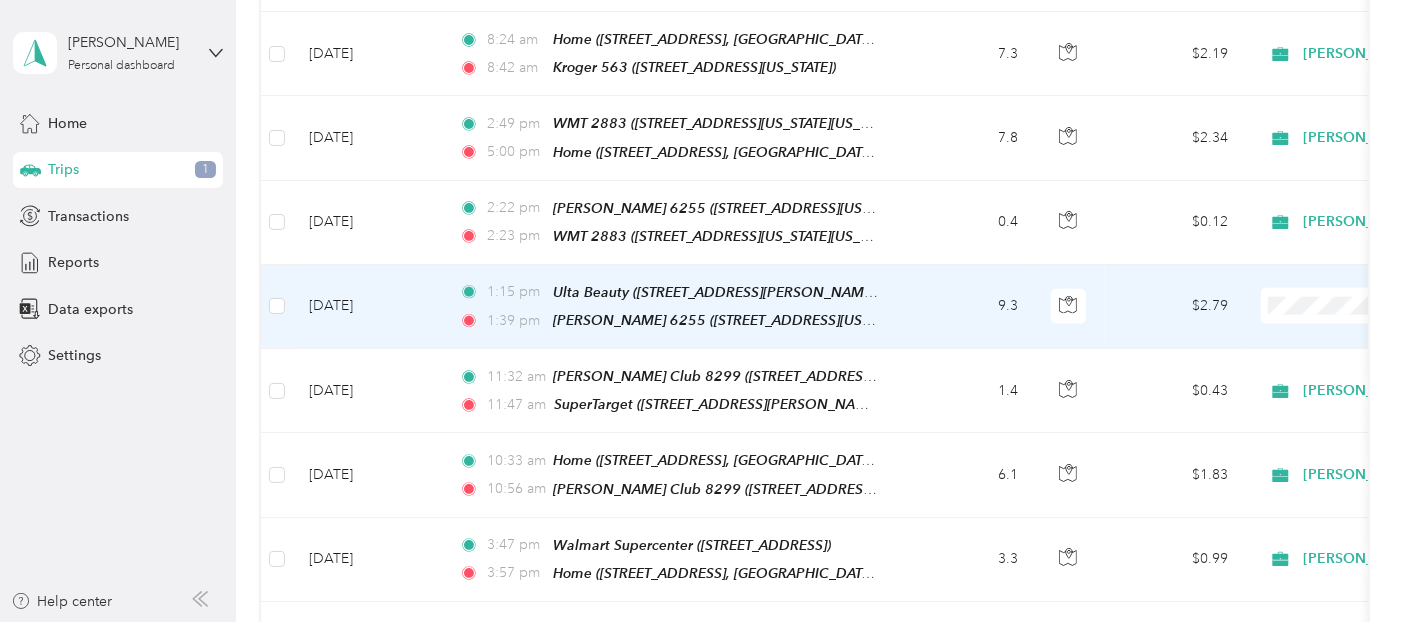 click on "9.3" at bounding box center [969, 307] 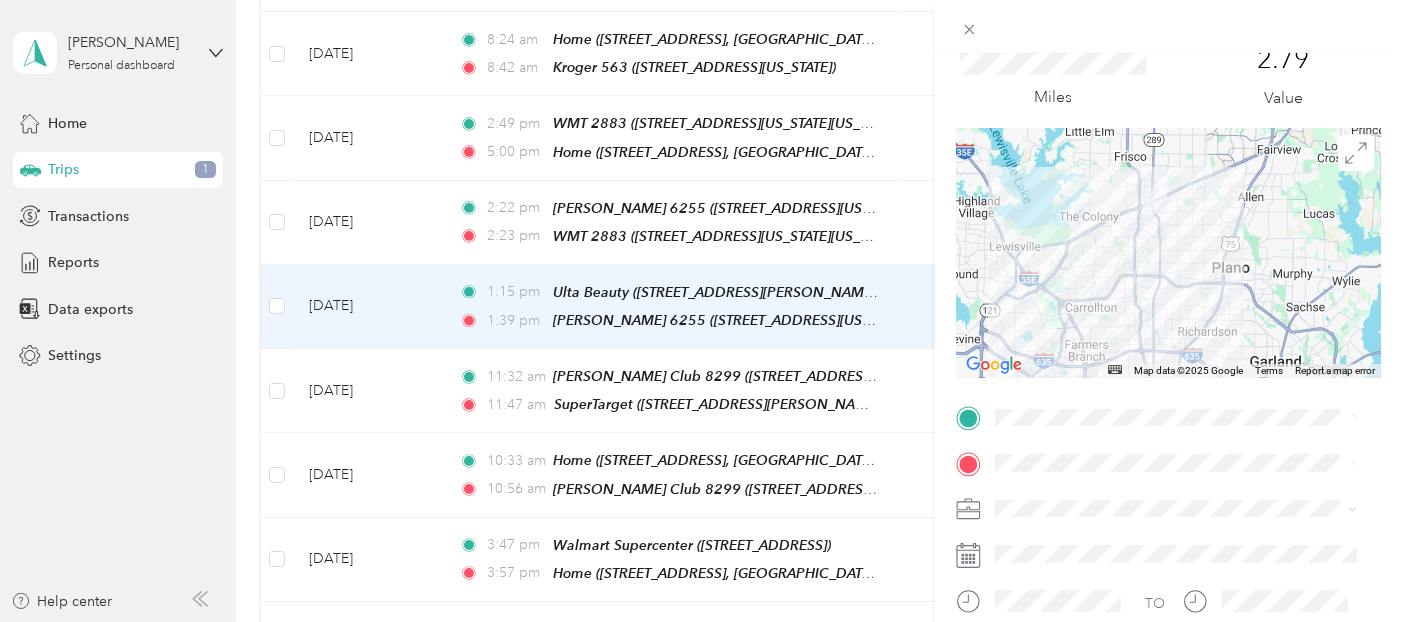 scroll, scrollTop: 111, scrollLeft: 0, axis: vertical 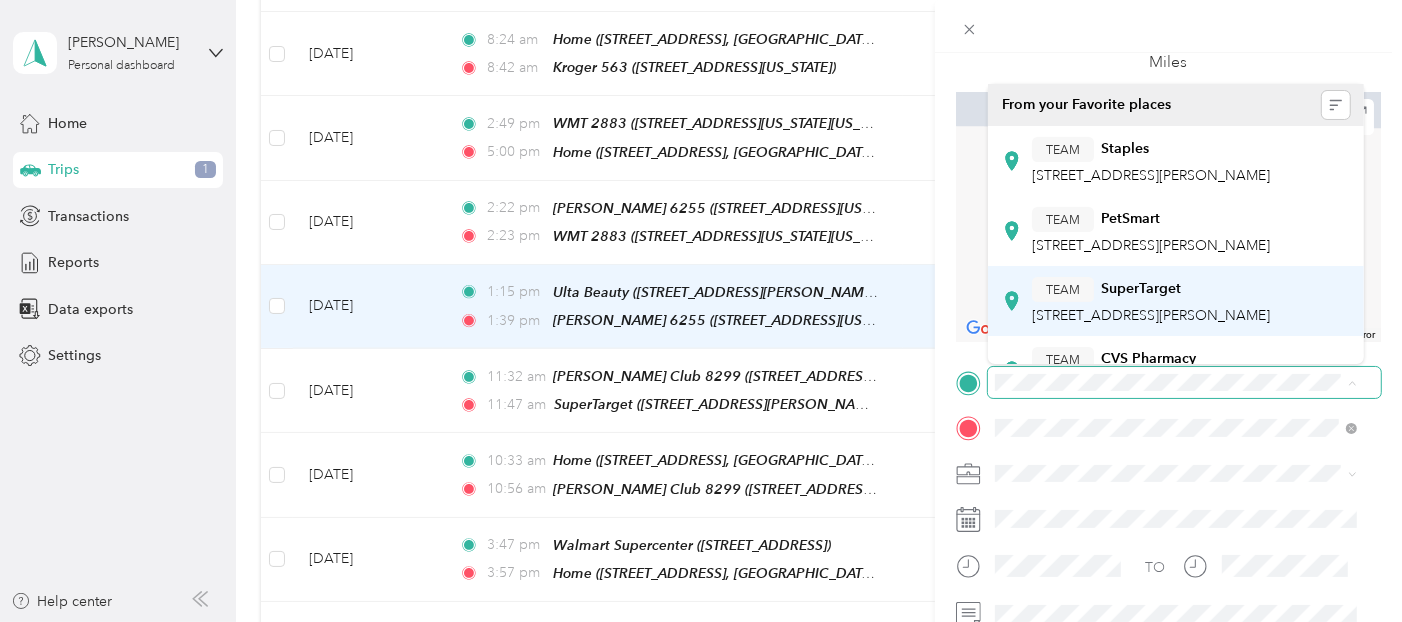 click on "SuperTarget" at bounding box center [1141, 289] 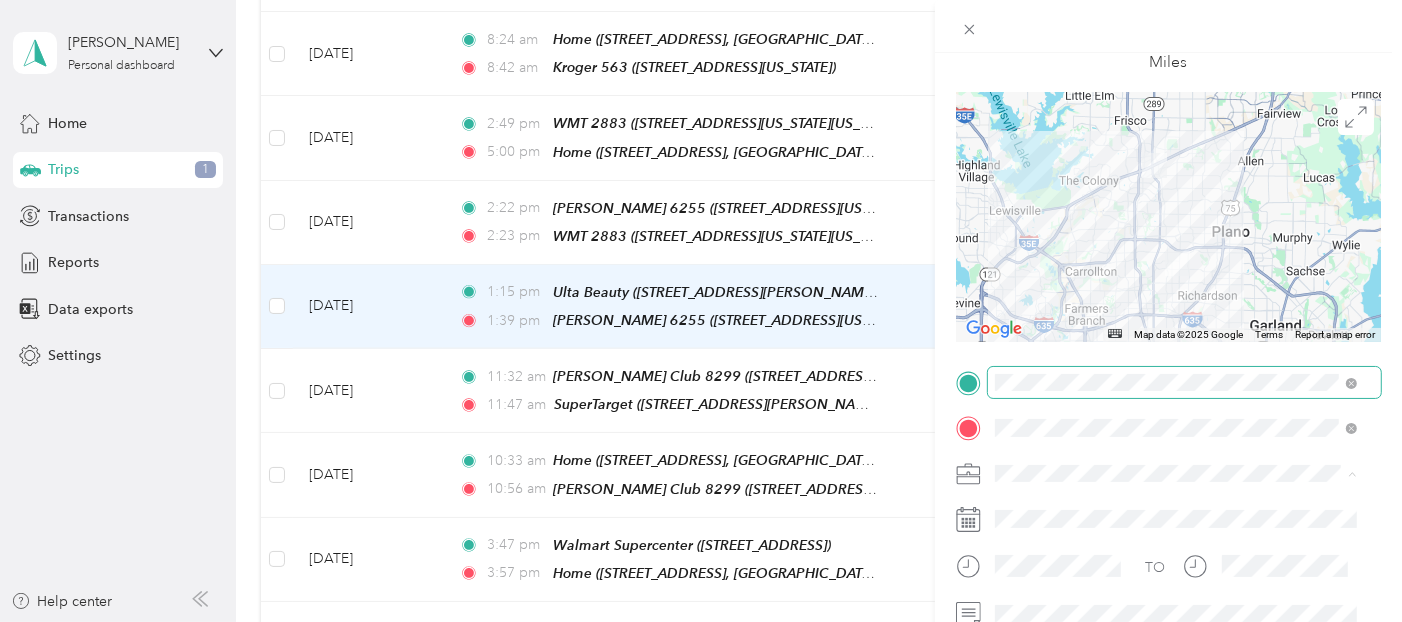 click on "[PERSON_NAME]" at bounding box center (1176, 508) 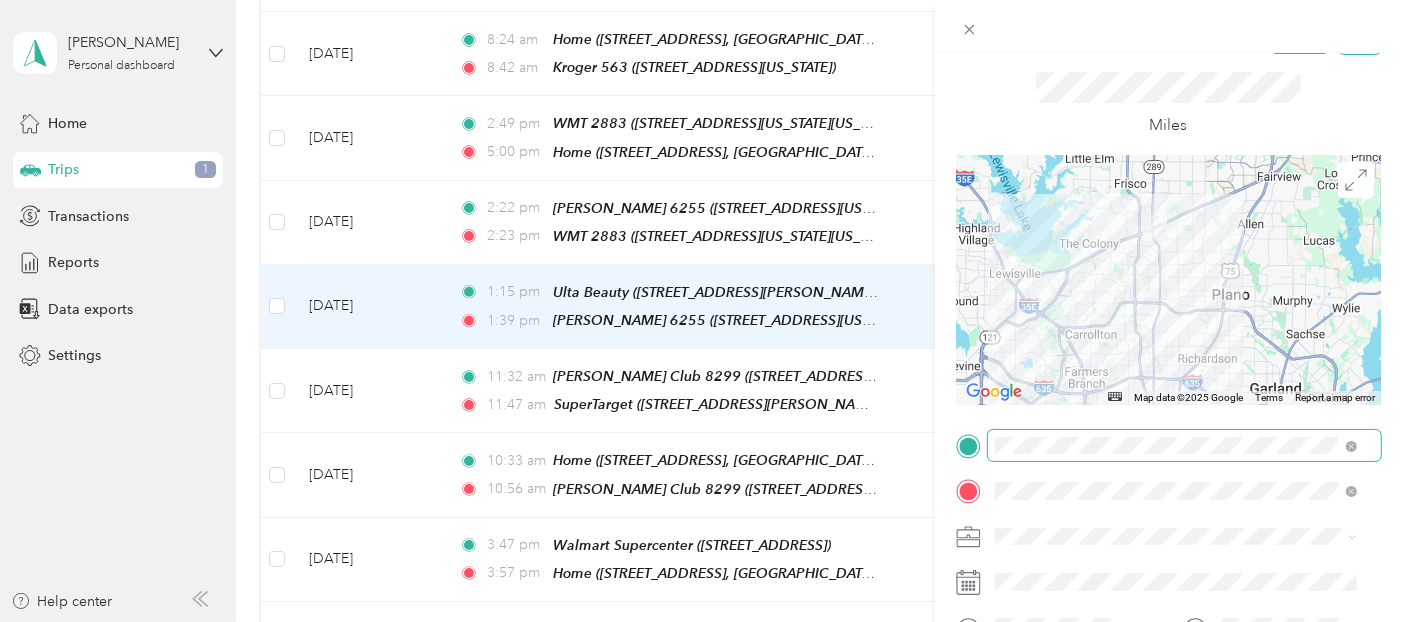 scroll, scrollTop: 0, scrollLeft: 0, axis: both 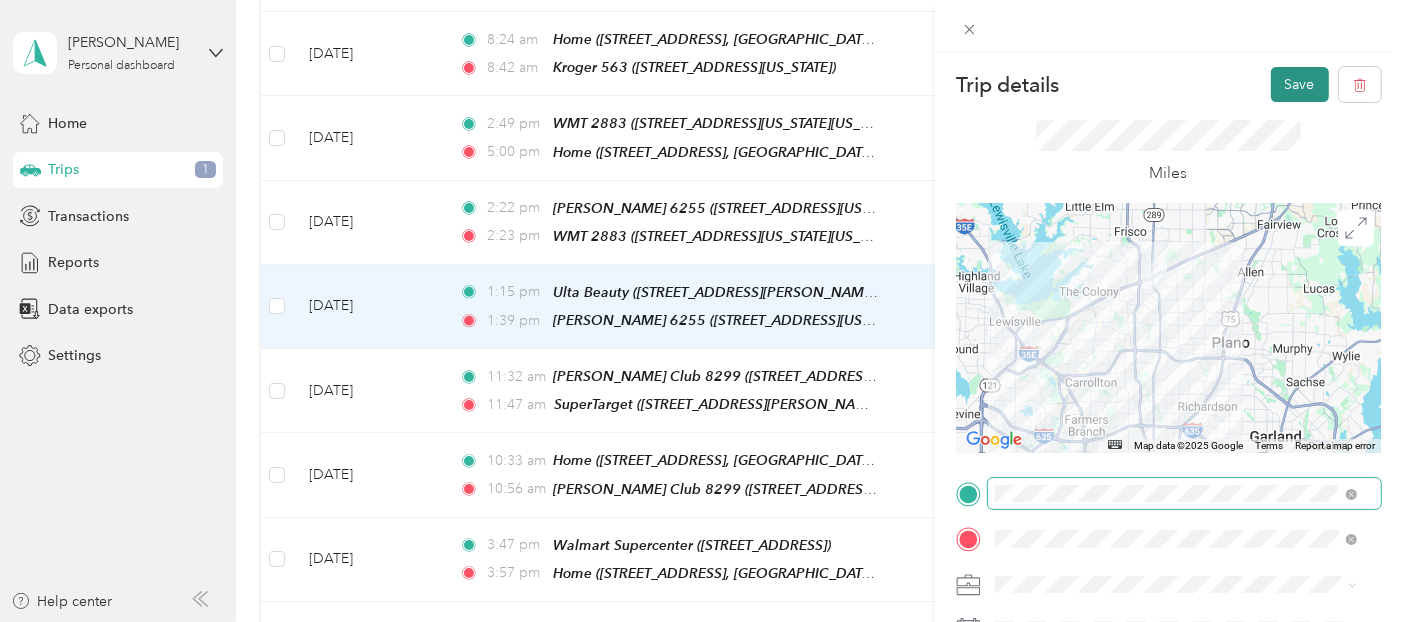 click on "Save" at bounding box center [1300, 84] 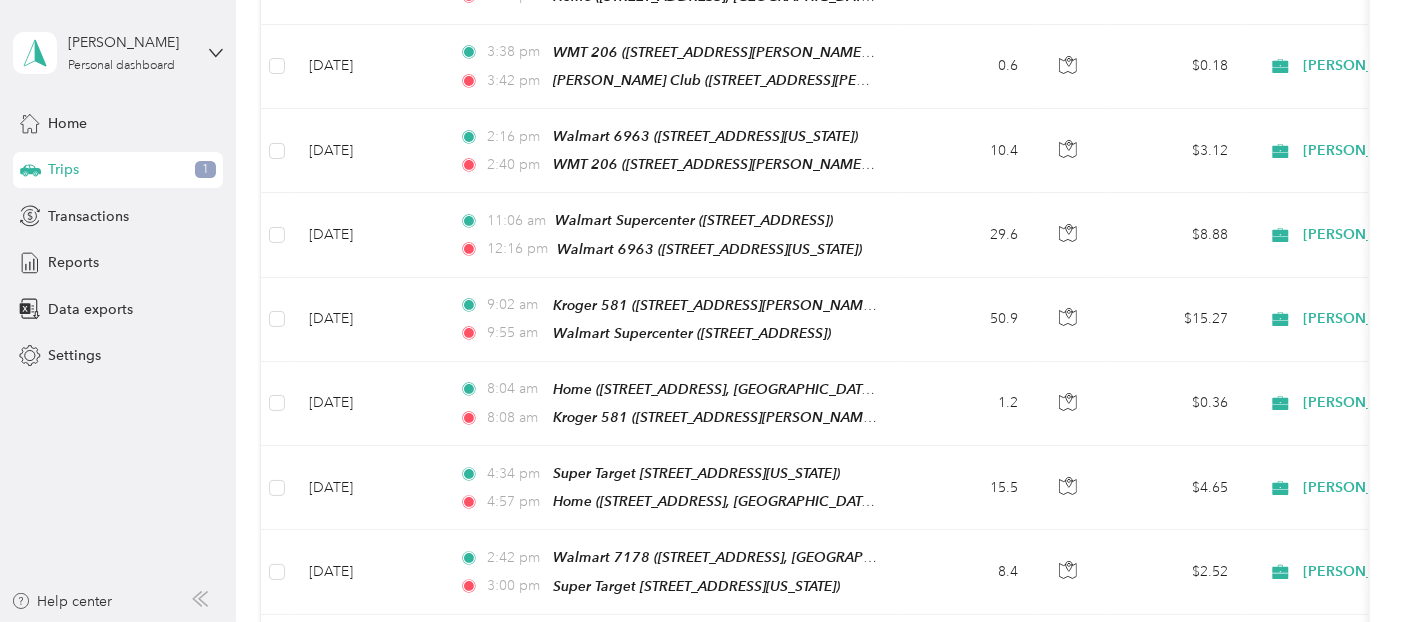 scroll, scrollTop: 236, scrollLeft: 0, axis: vertical 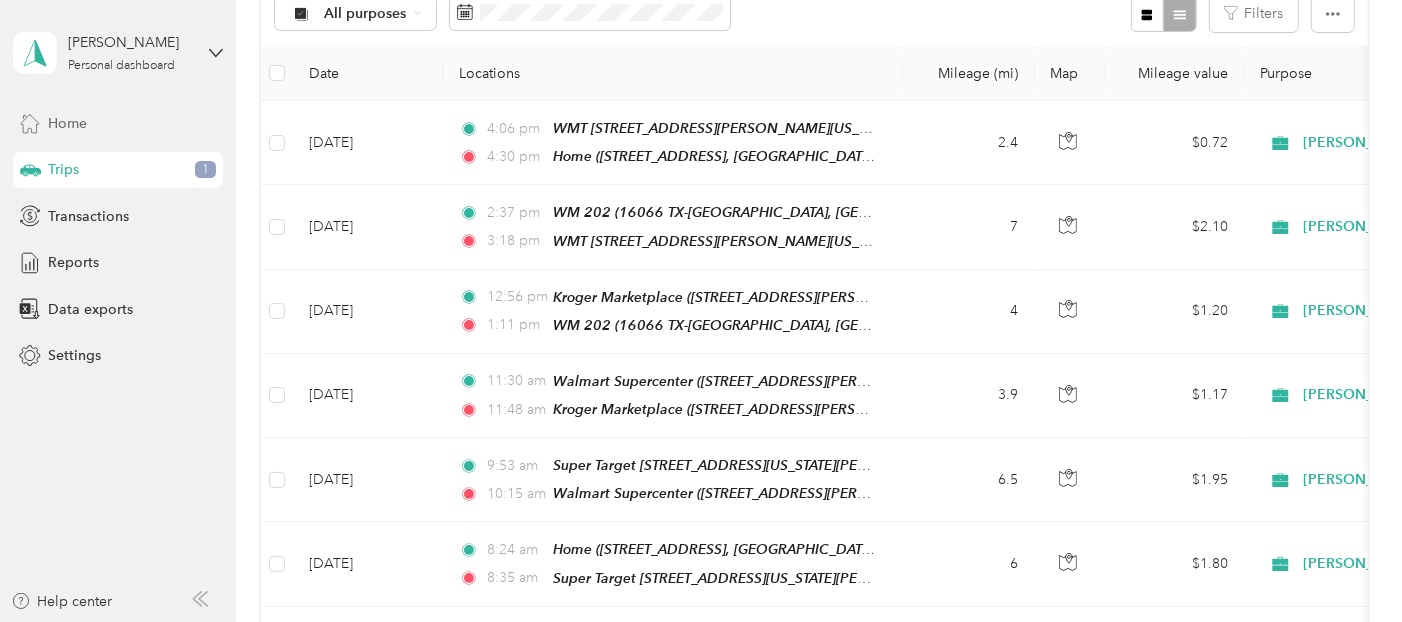click on "Home" at bounding box center (67, 123) 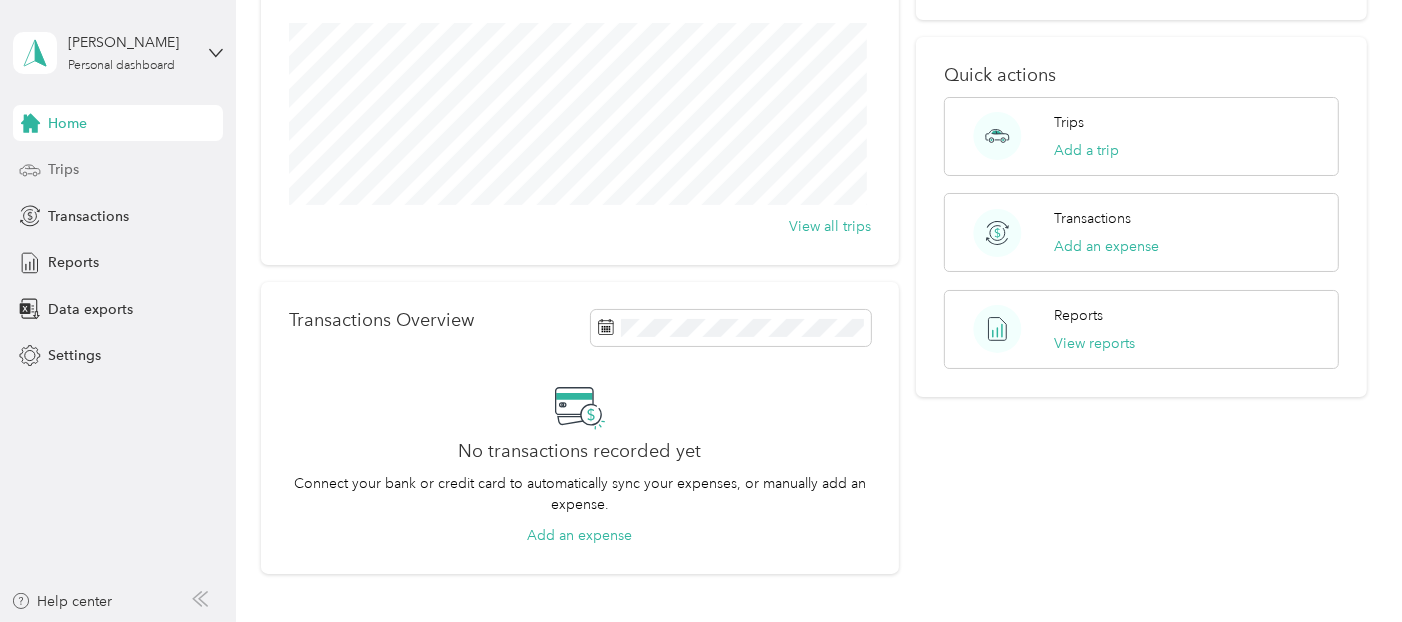 click on "Trips" at bounding box center (63, 169) 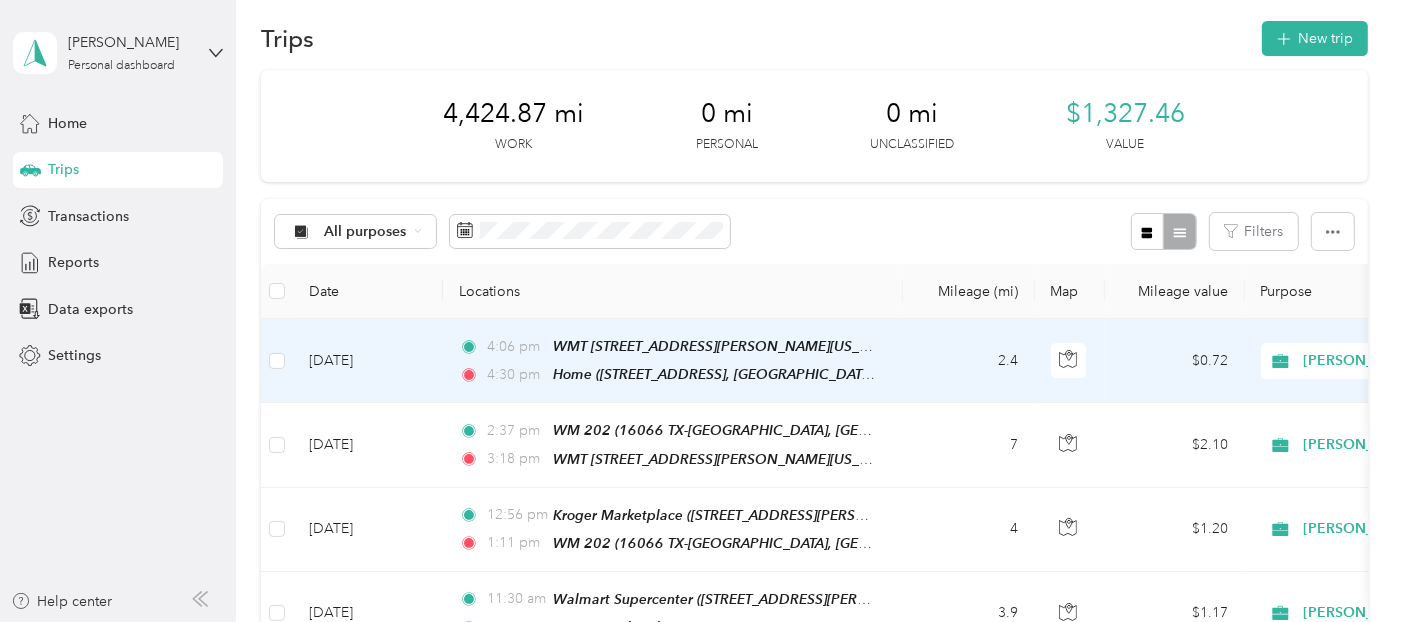 scroll, scrollTop: 0, scrollLeft: 0, axis: both 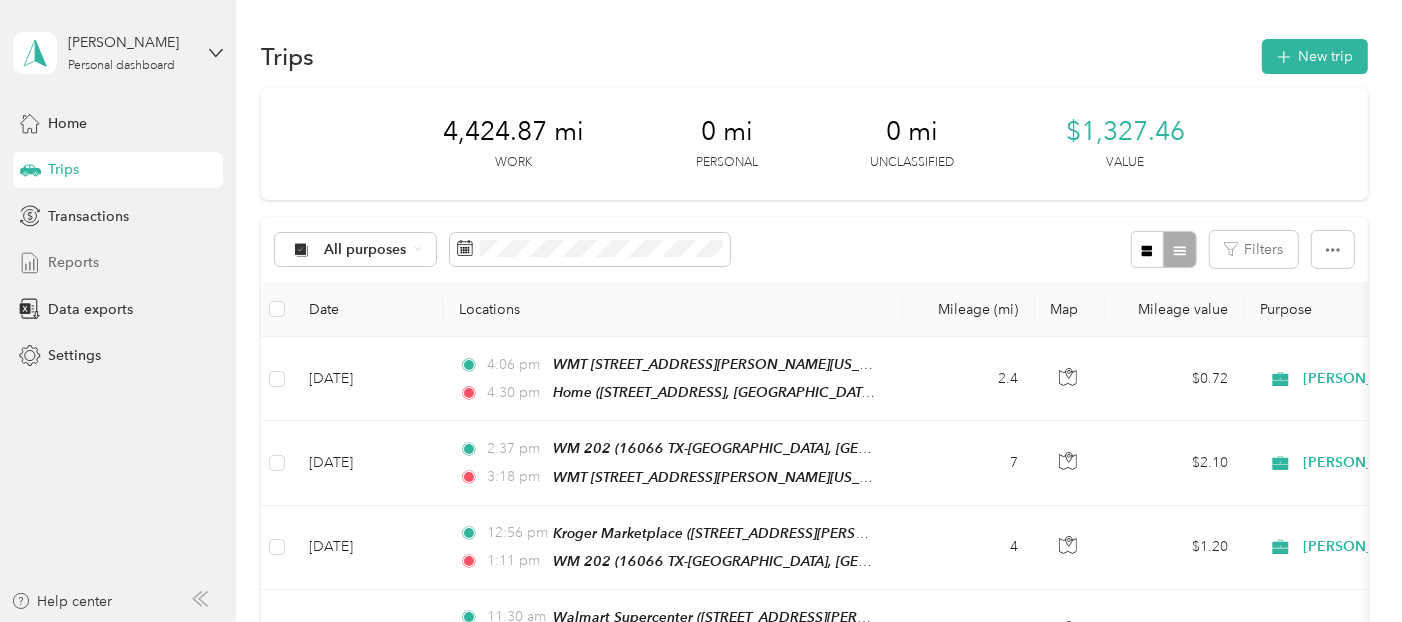 click on "Reports" at bounding box center (73, 262) 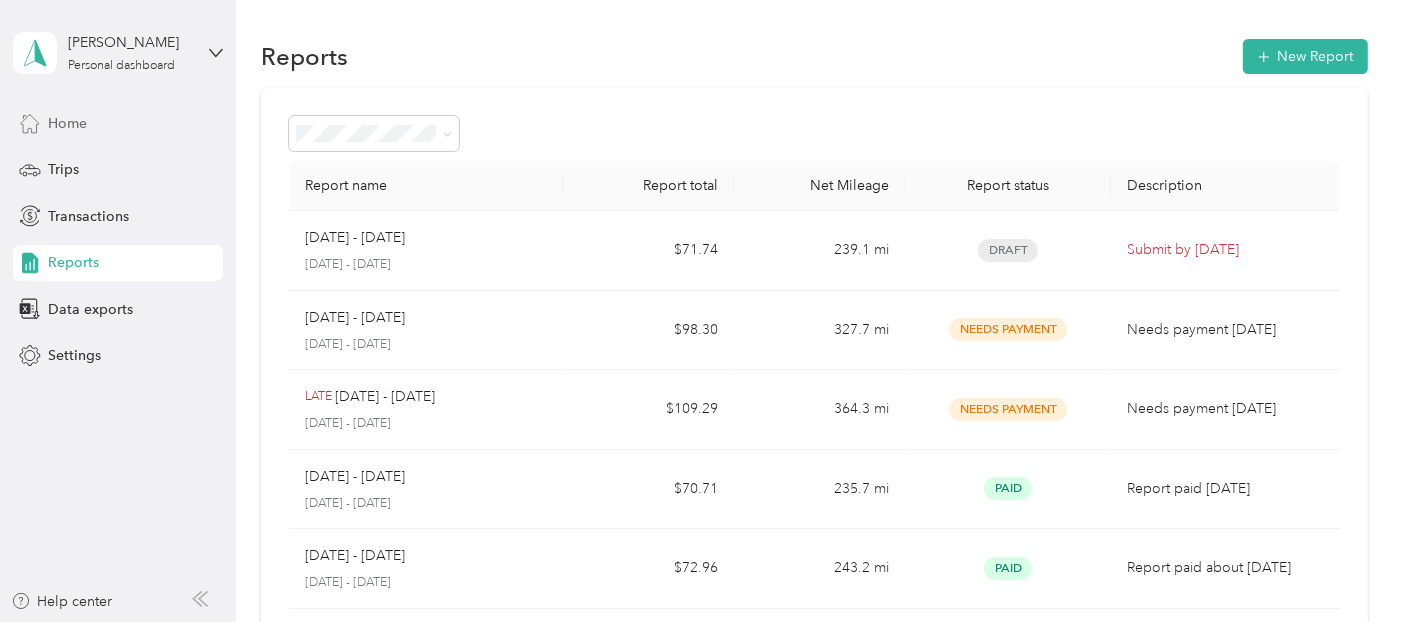 click on "Home" at bounding box center [67, 123] 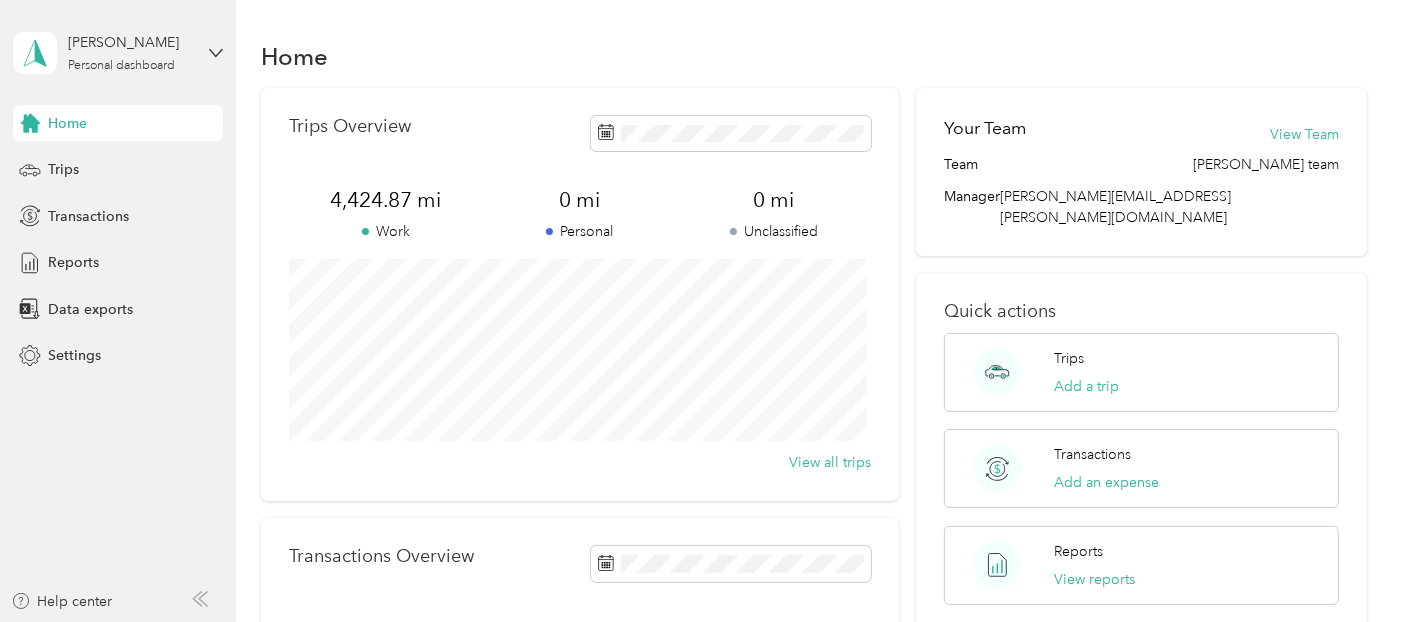 click on "Home" at bounding box center (67, 123) 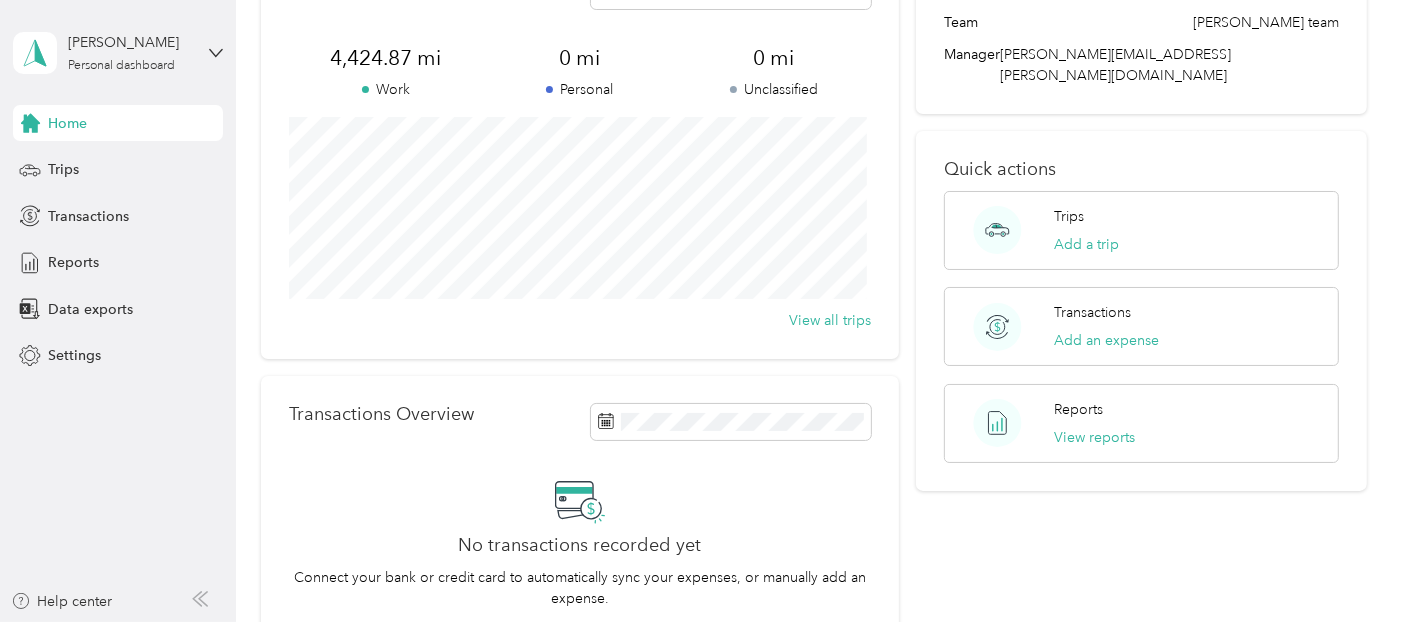 scroll, scrollTop: 0, scrollLeft: 0, axis: both 